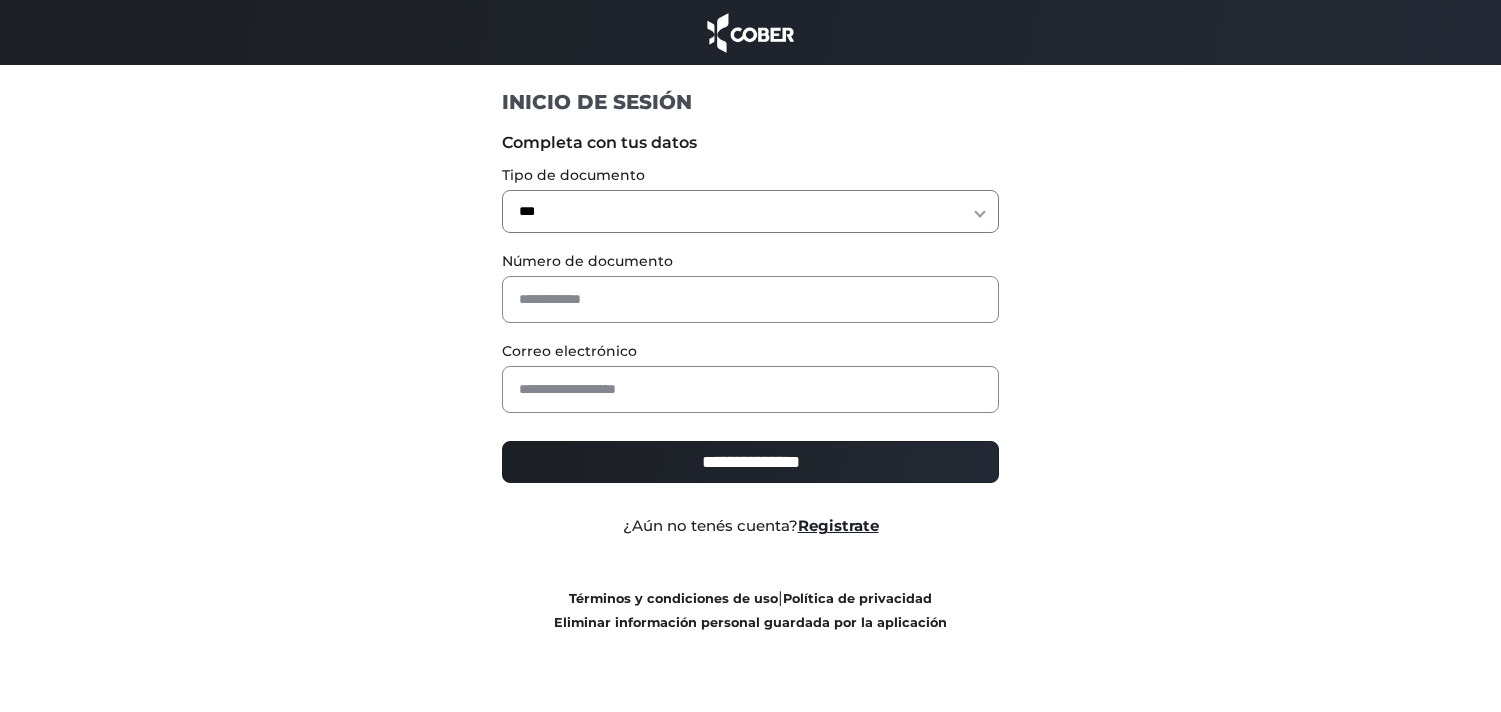 scroll, scrollTop: 0, scrollLeft: 0, axis: both 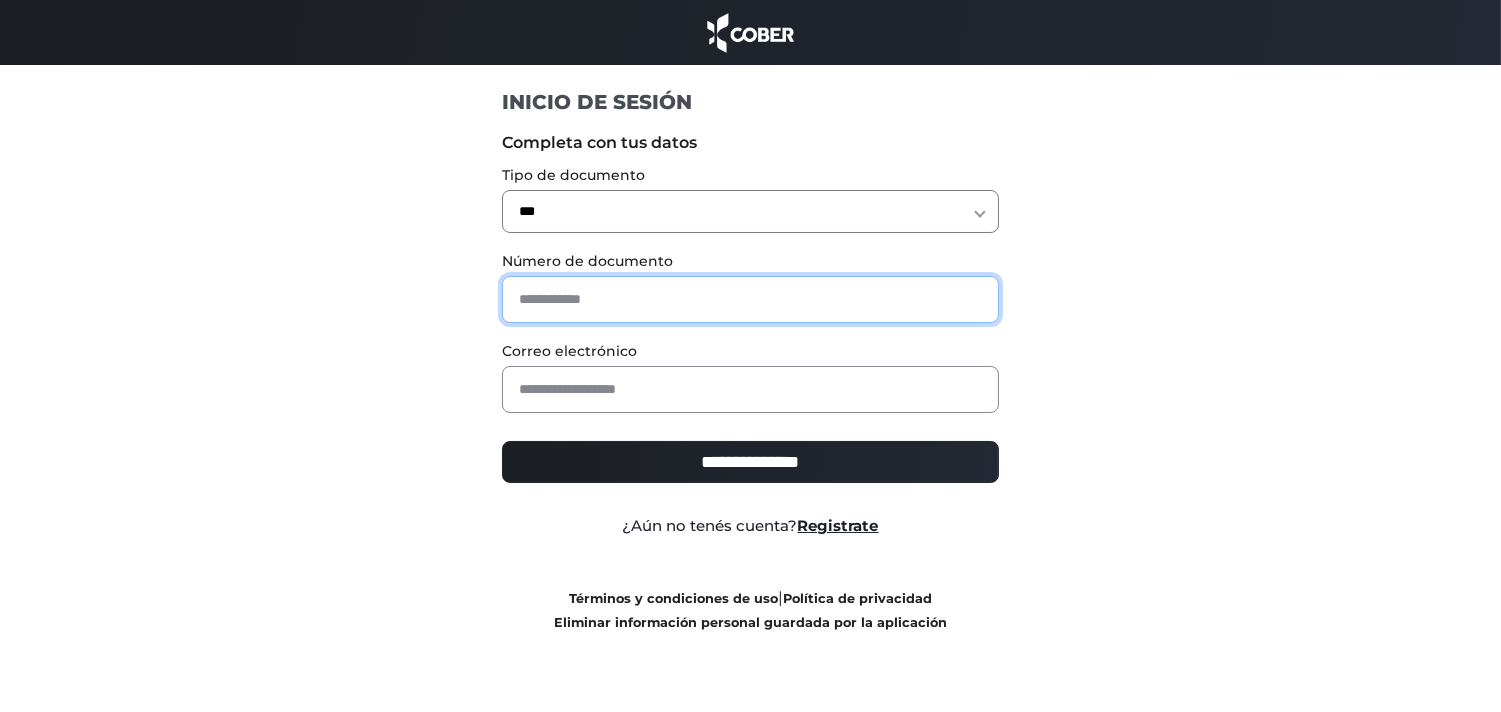click at bounding box center [750, 299] 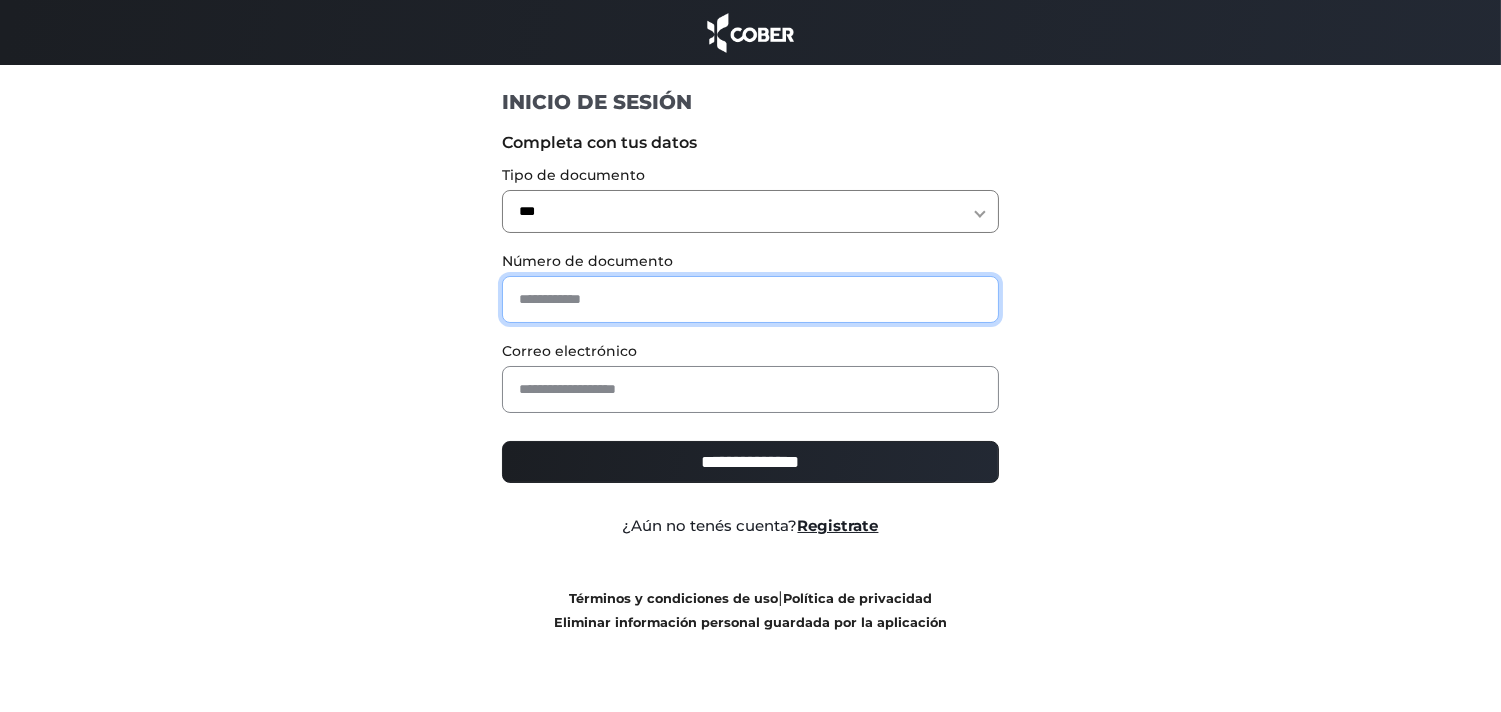 paste on "********" 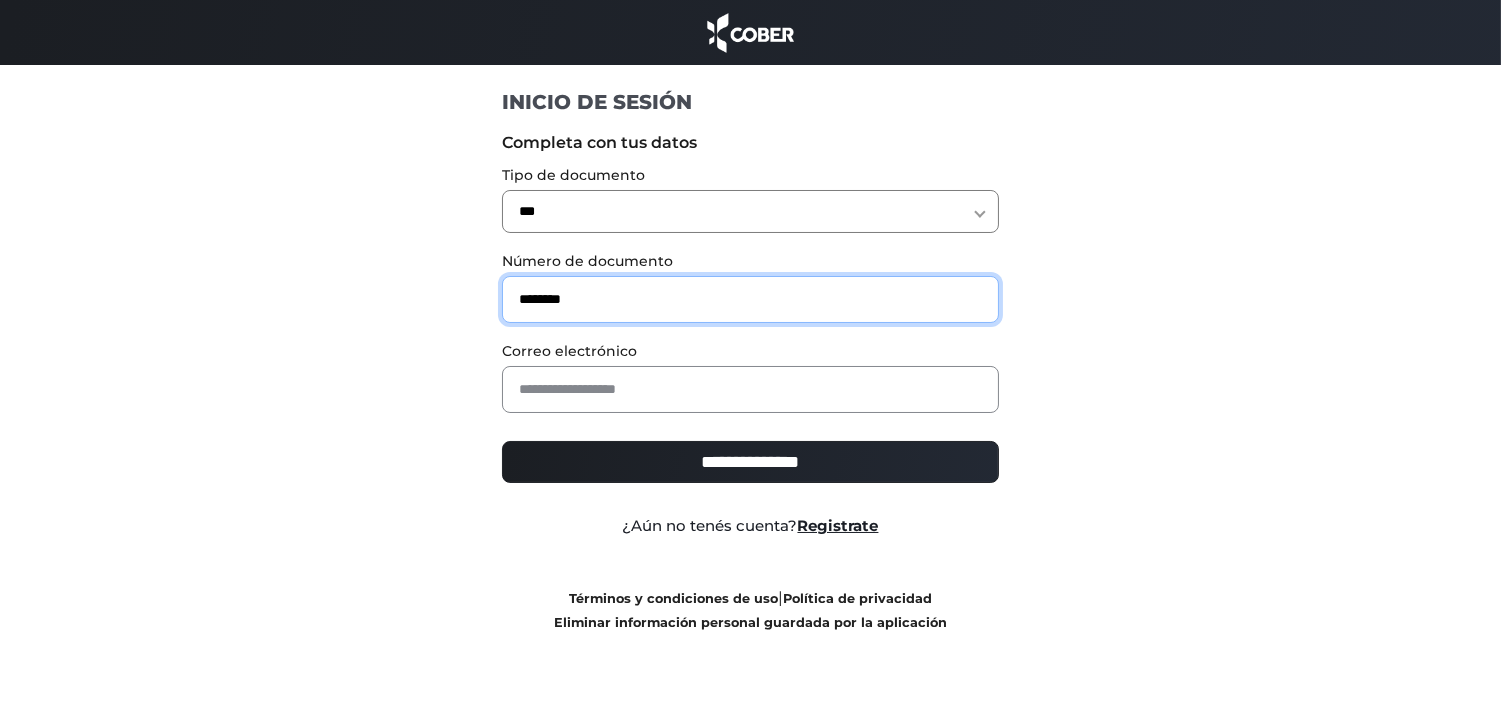 type on "********" 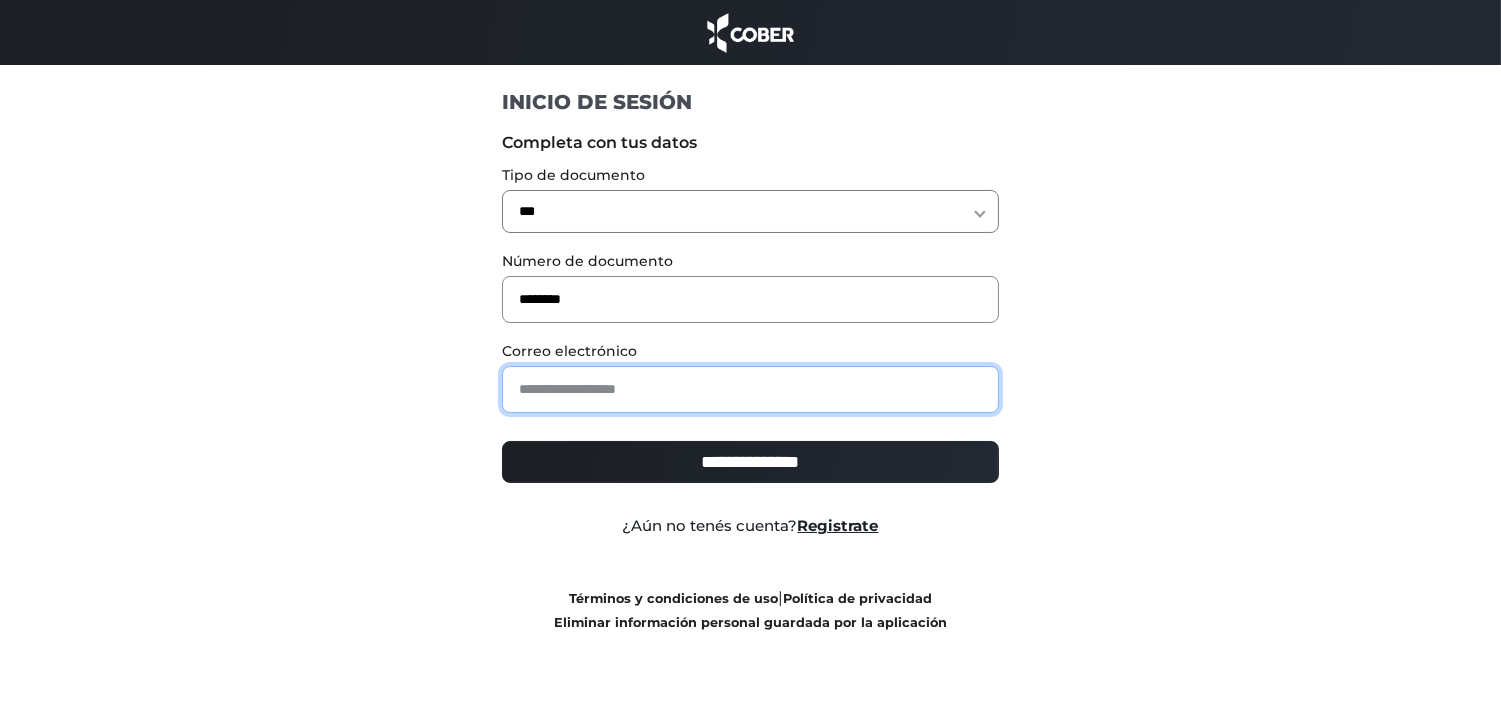 click at bounding box center (750, 389) 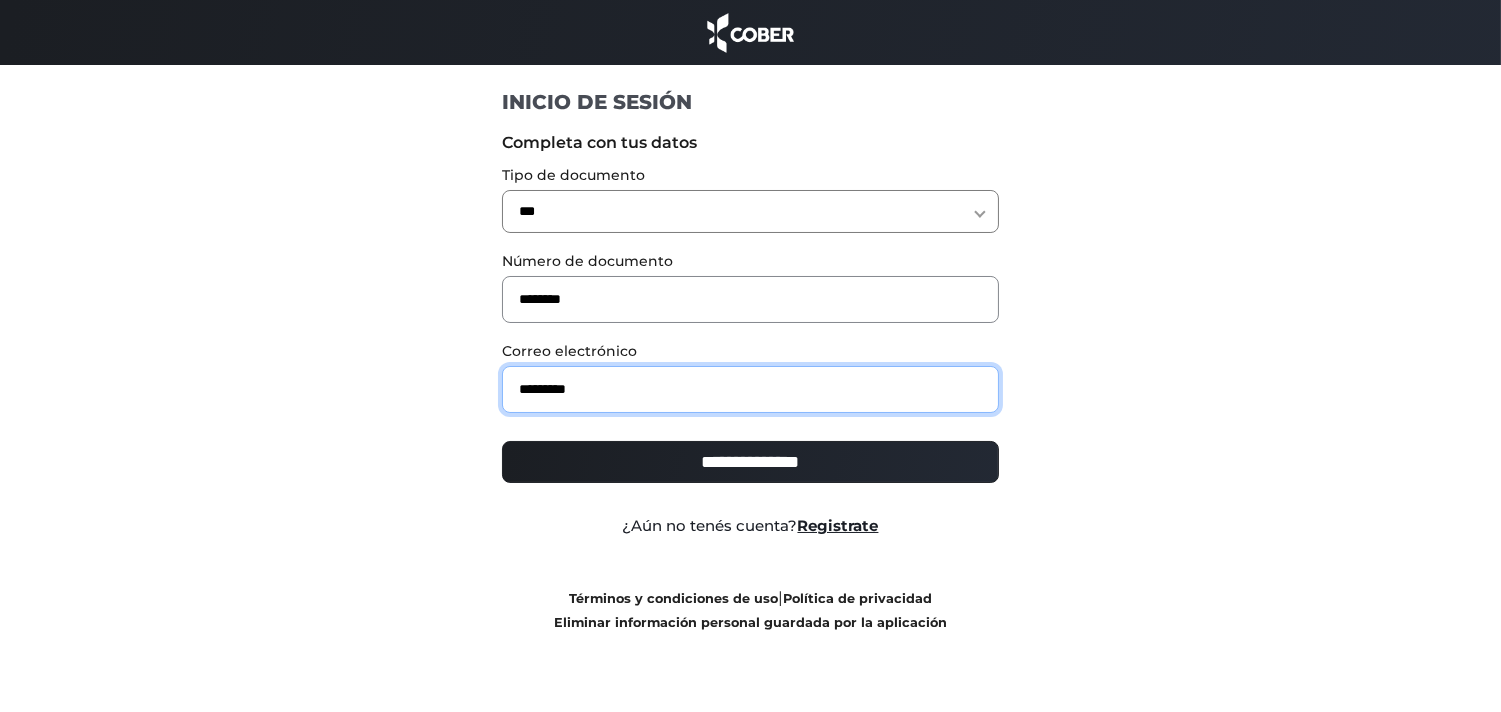 type on "**********" 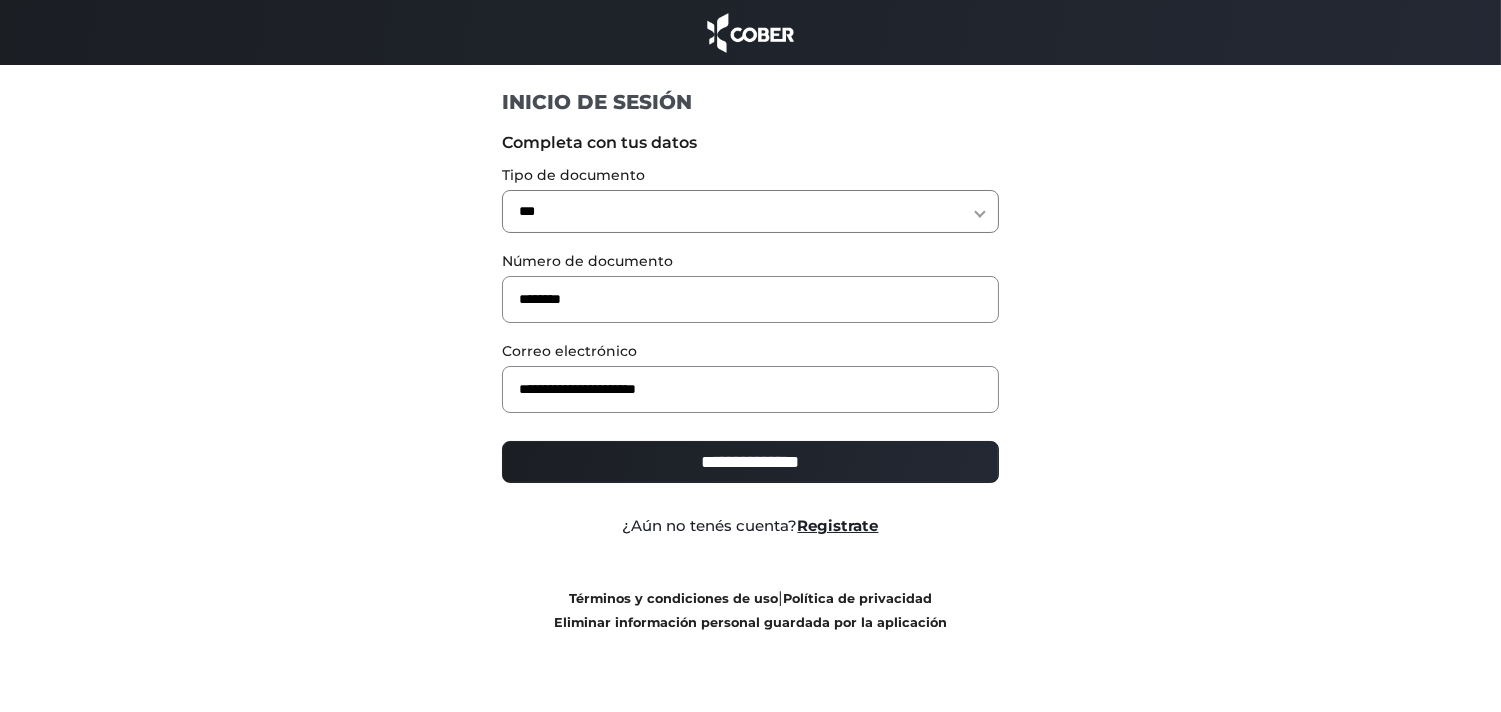 click on "**********" at bounding box center (750, 462) 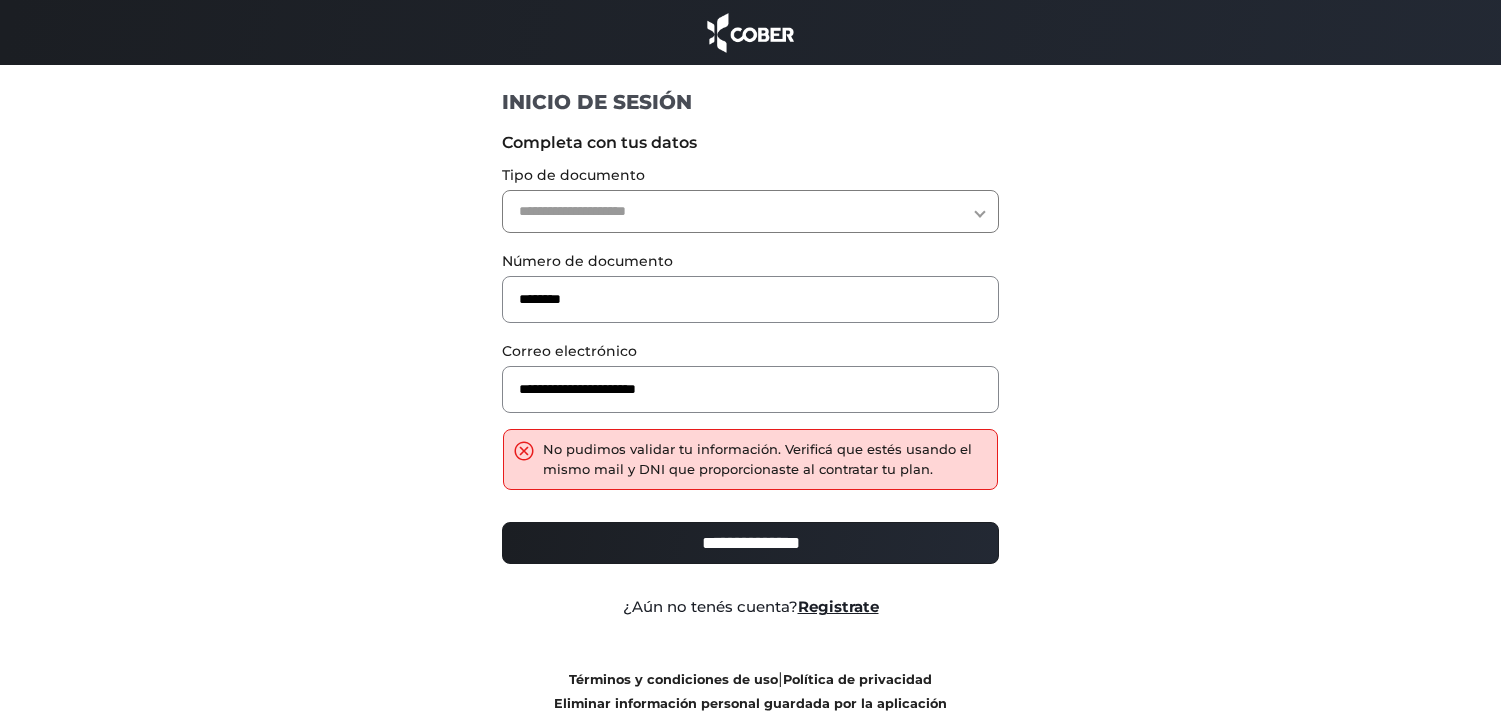 scroll, scrollTop: 0, scrollLeft: 0, axis: both 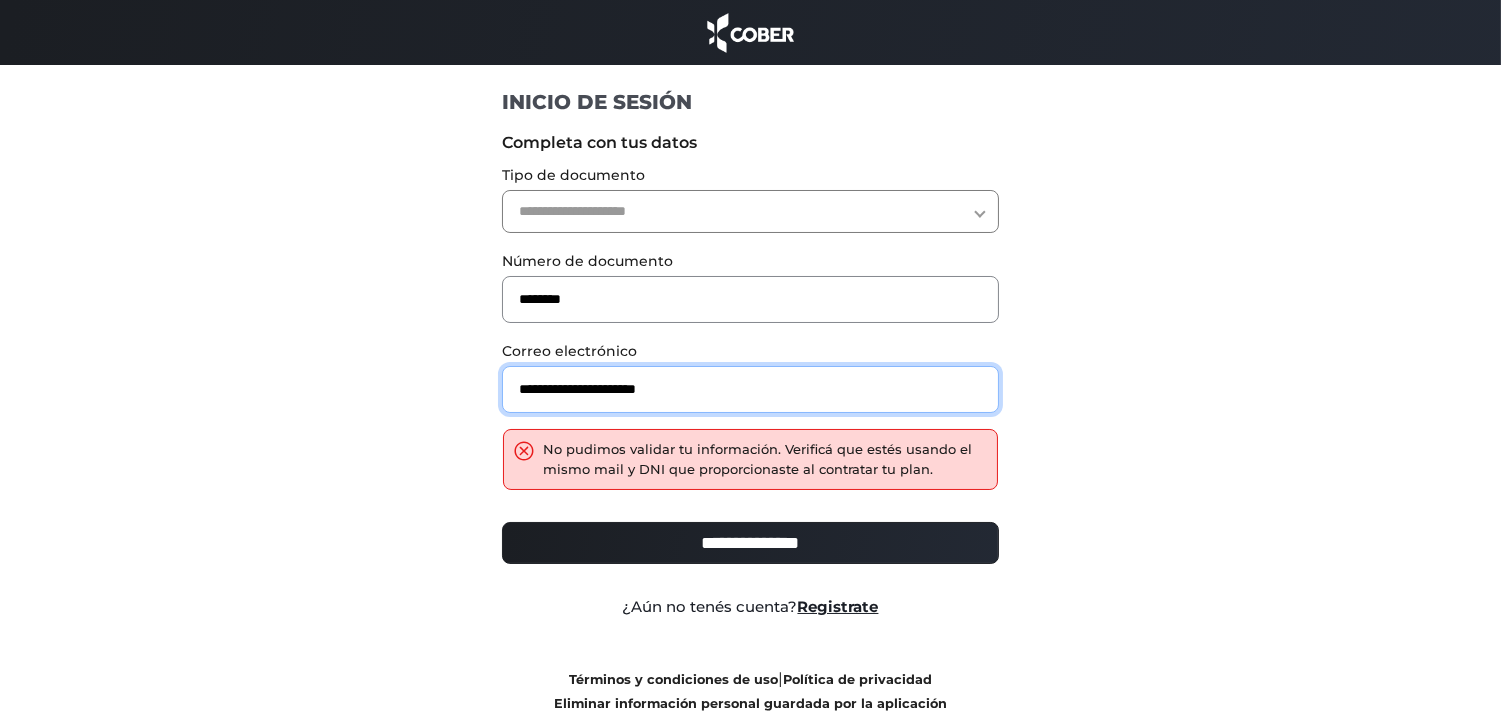 click on "**********" at bounding box center [750, 389] 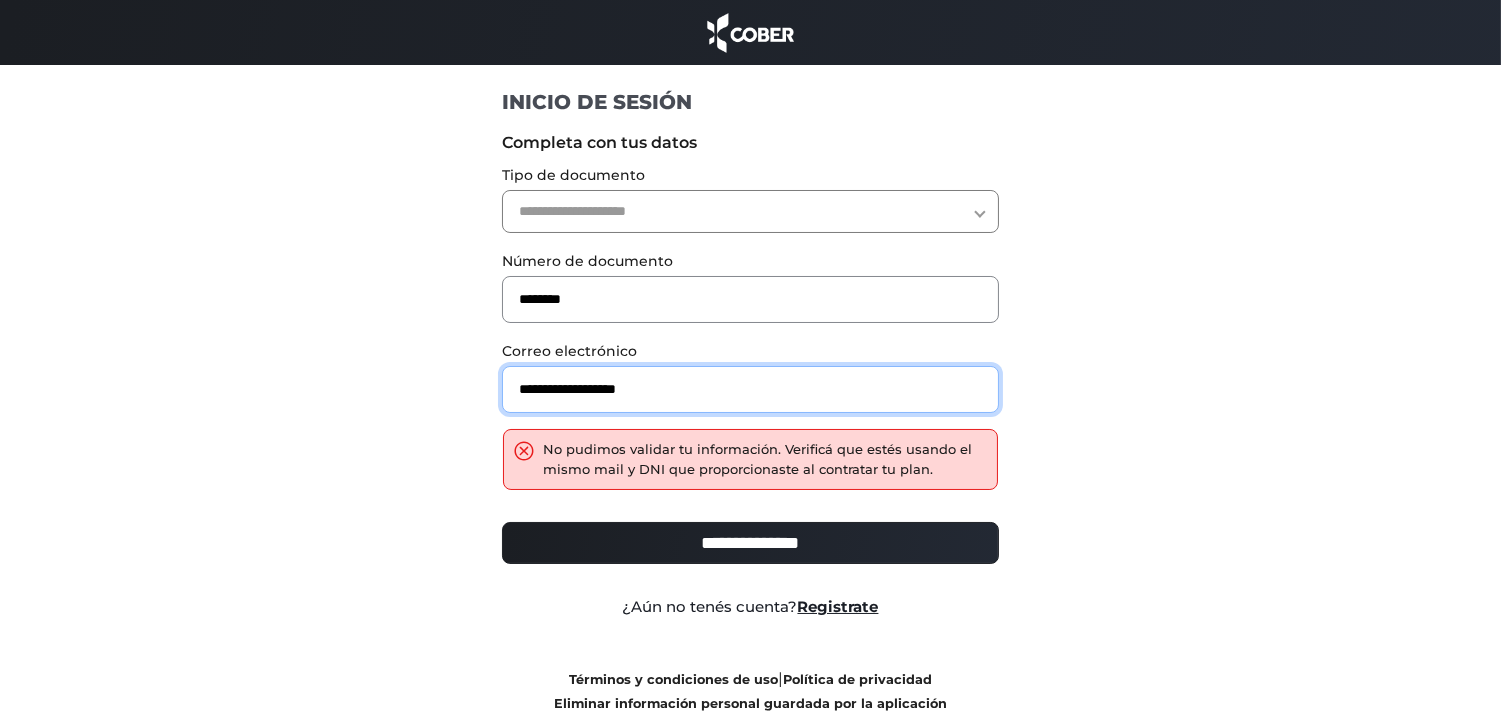 type on "**********" 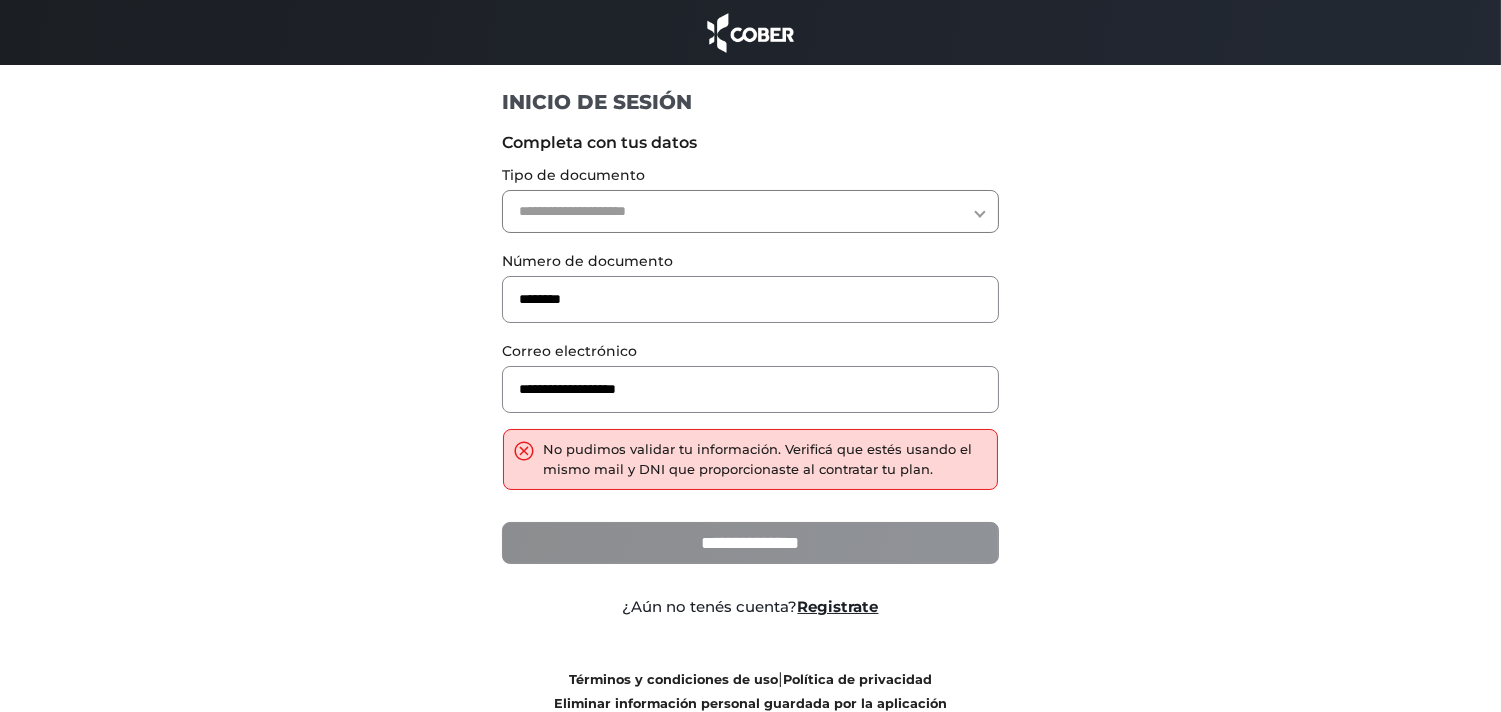 click on "**********" at bounding box center [750, 543] 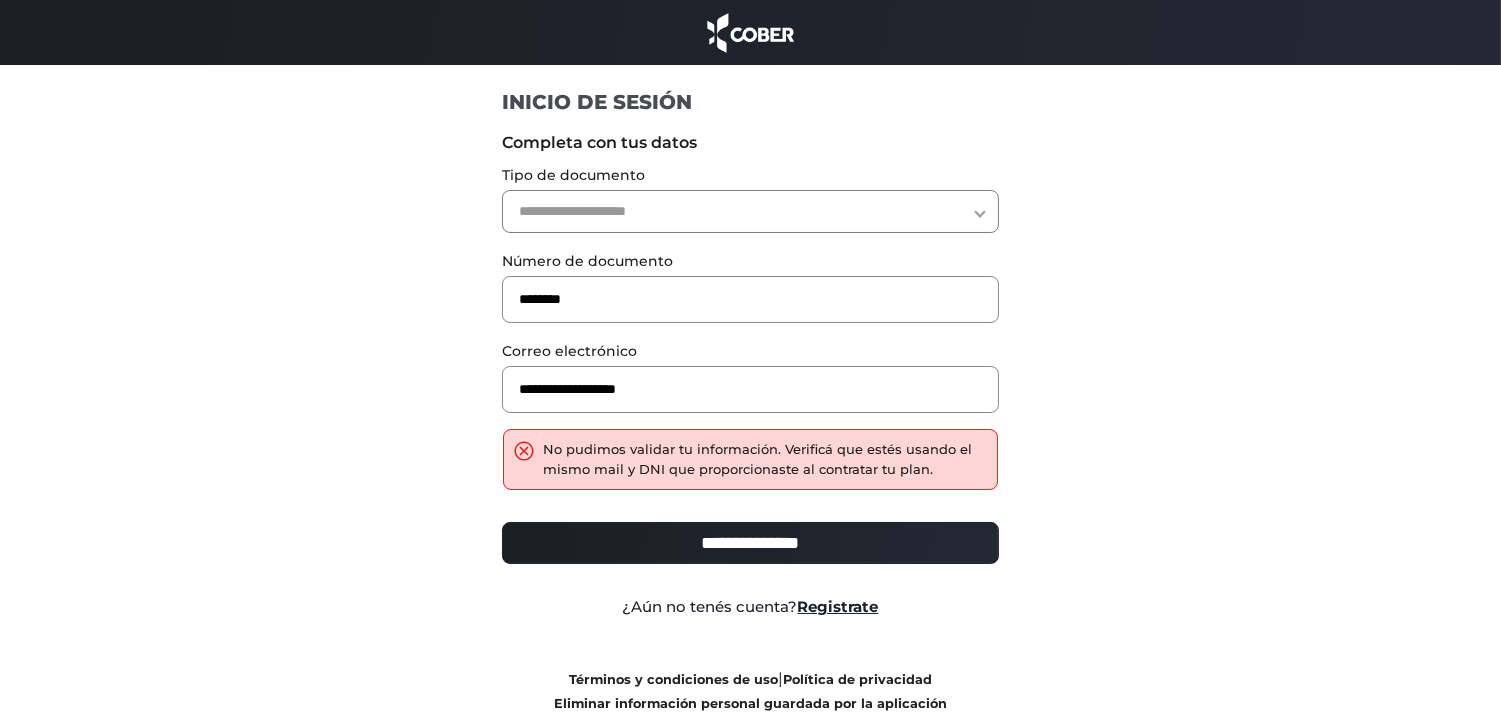 click on "**********" at bounding box center [750, 211] 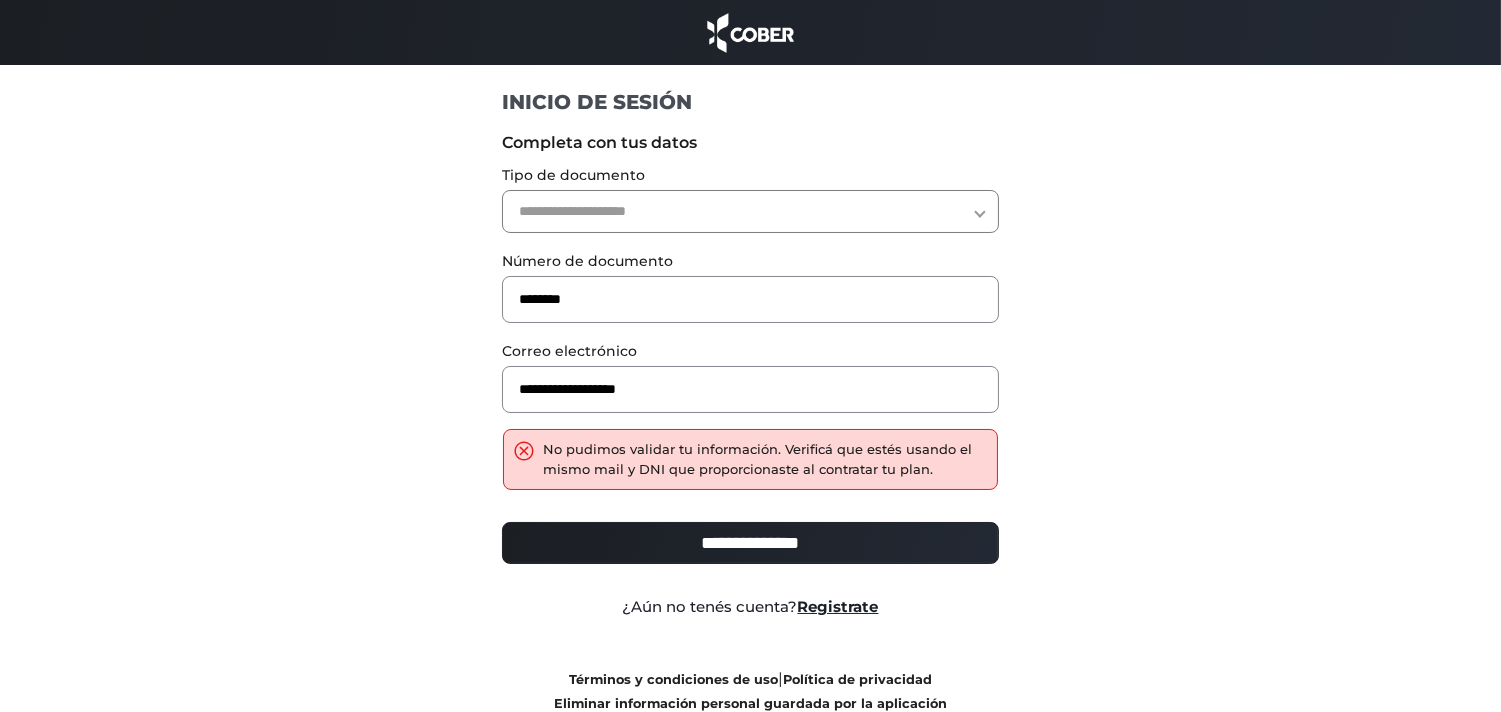 click on "**********" at bounding box center (750, 211) 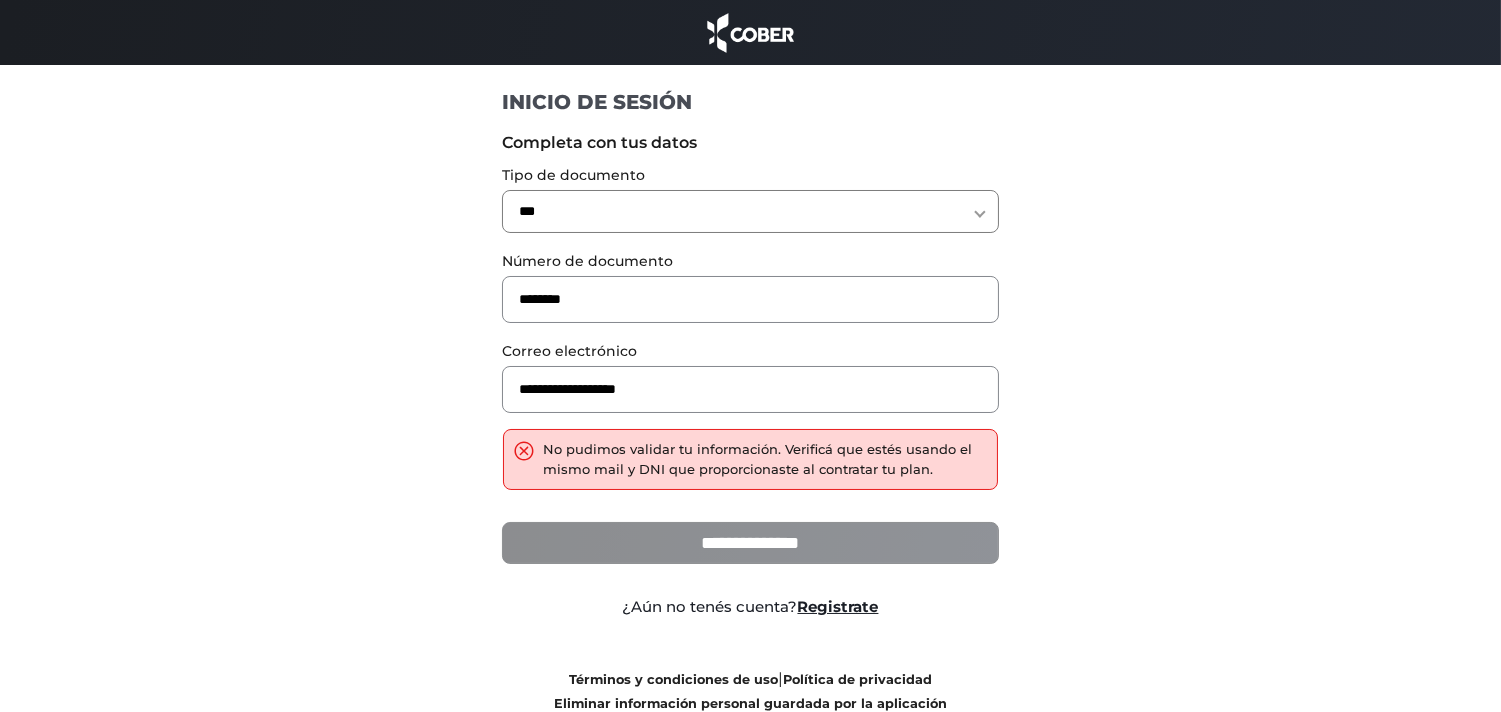 click on "**********" at bounding box center [750, 543] 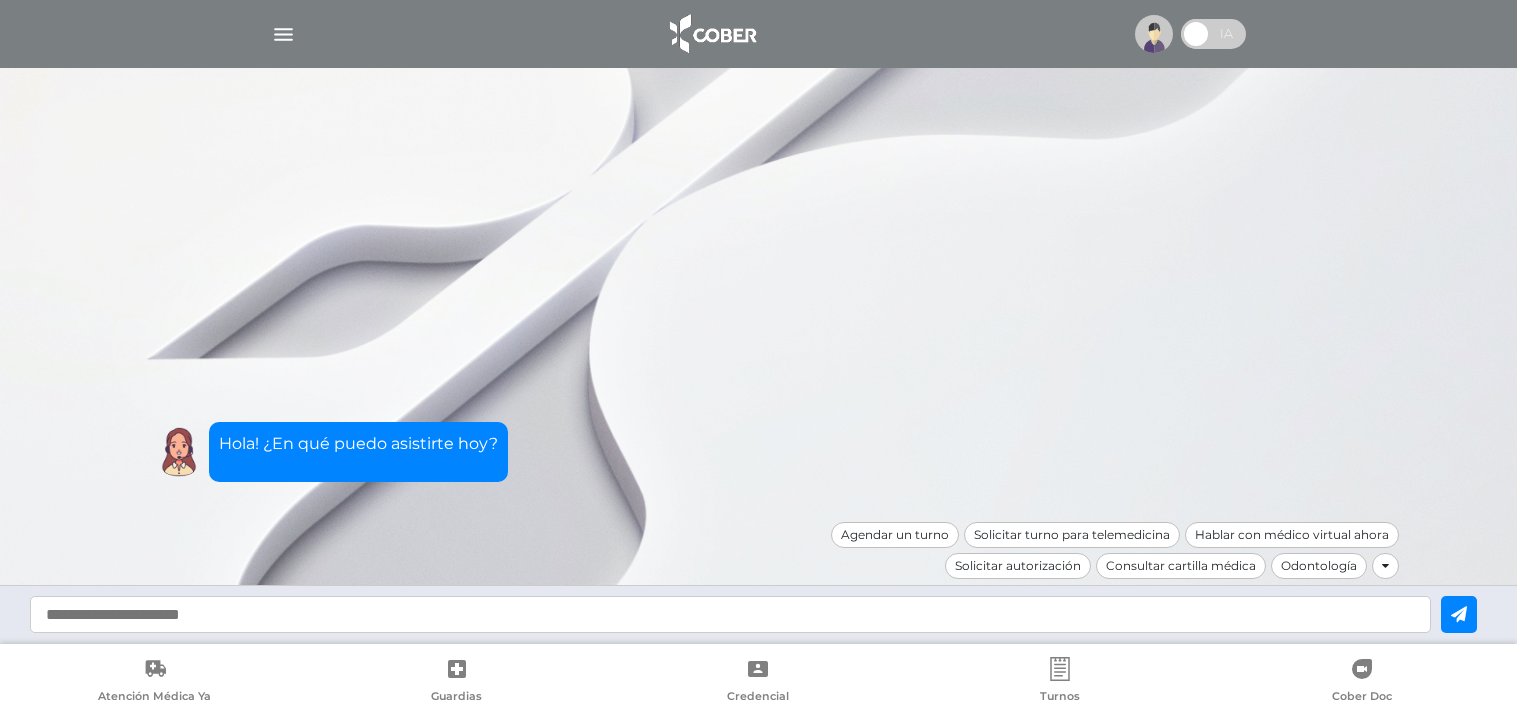 scroll, scrollTop: 0, scrollLeft: 0, axis: both 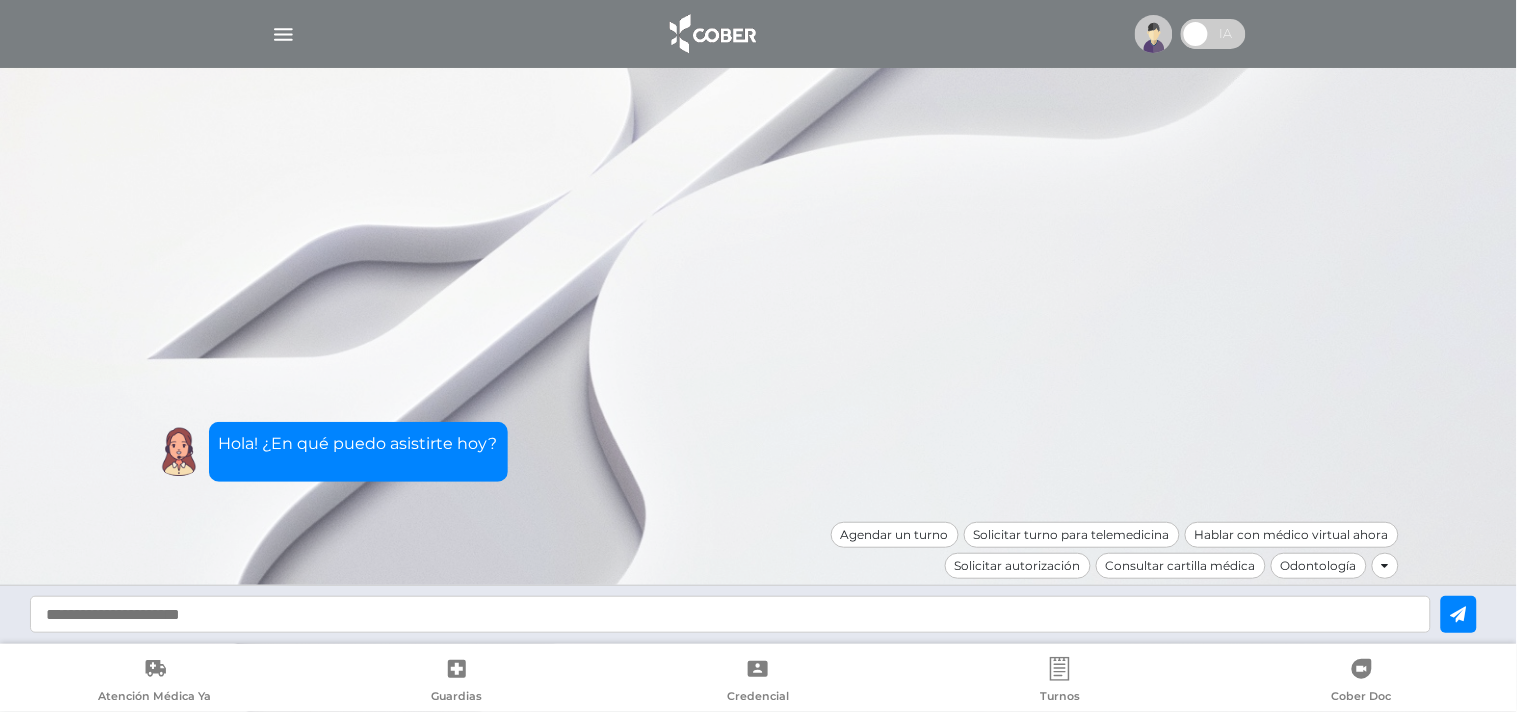 click at bounding box center [1154, 34] 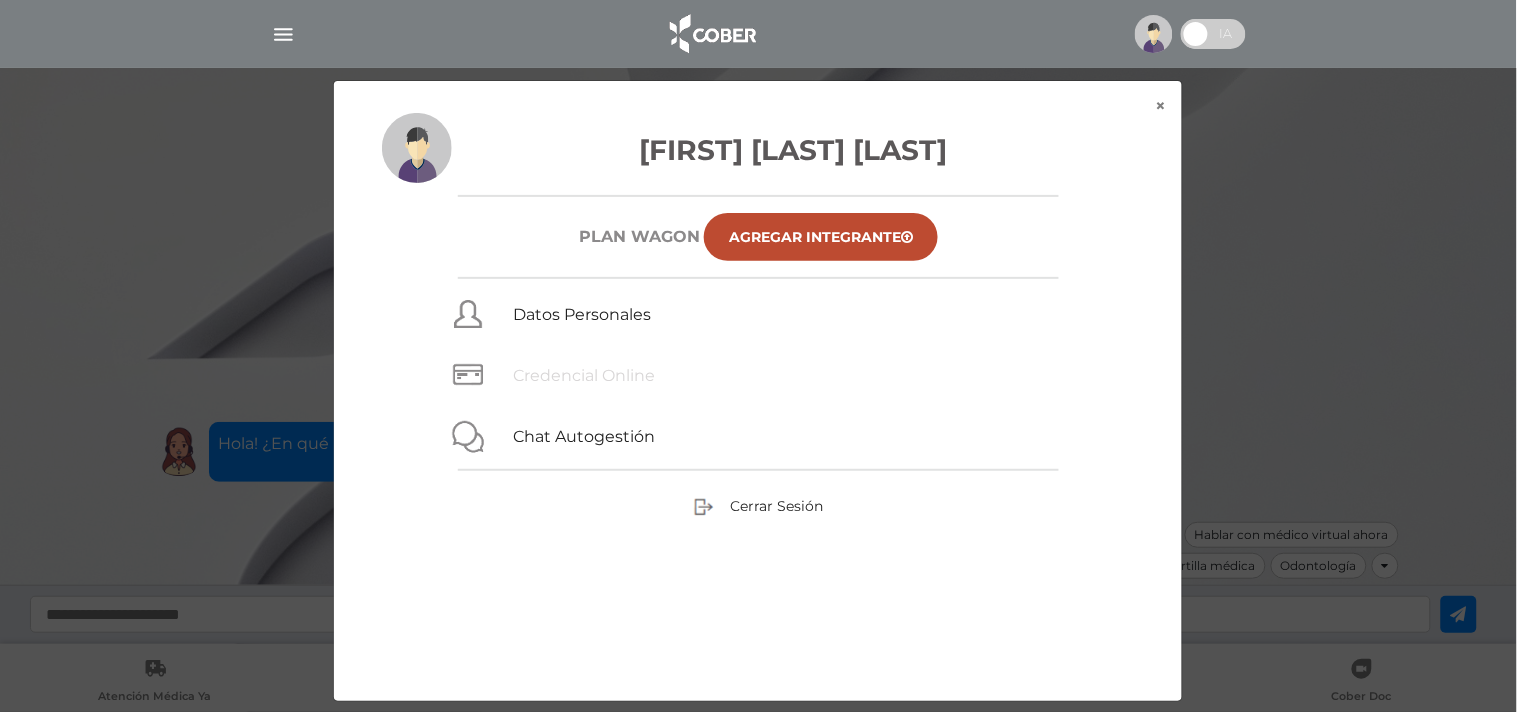 click on "Credencial Online" at bounding box center (584, 375) 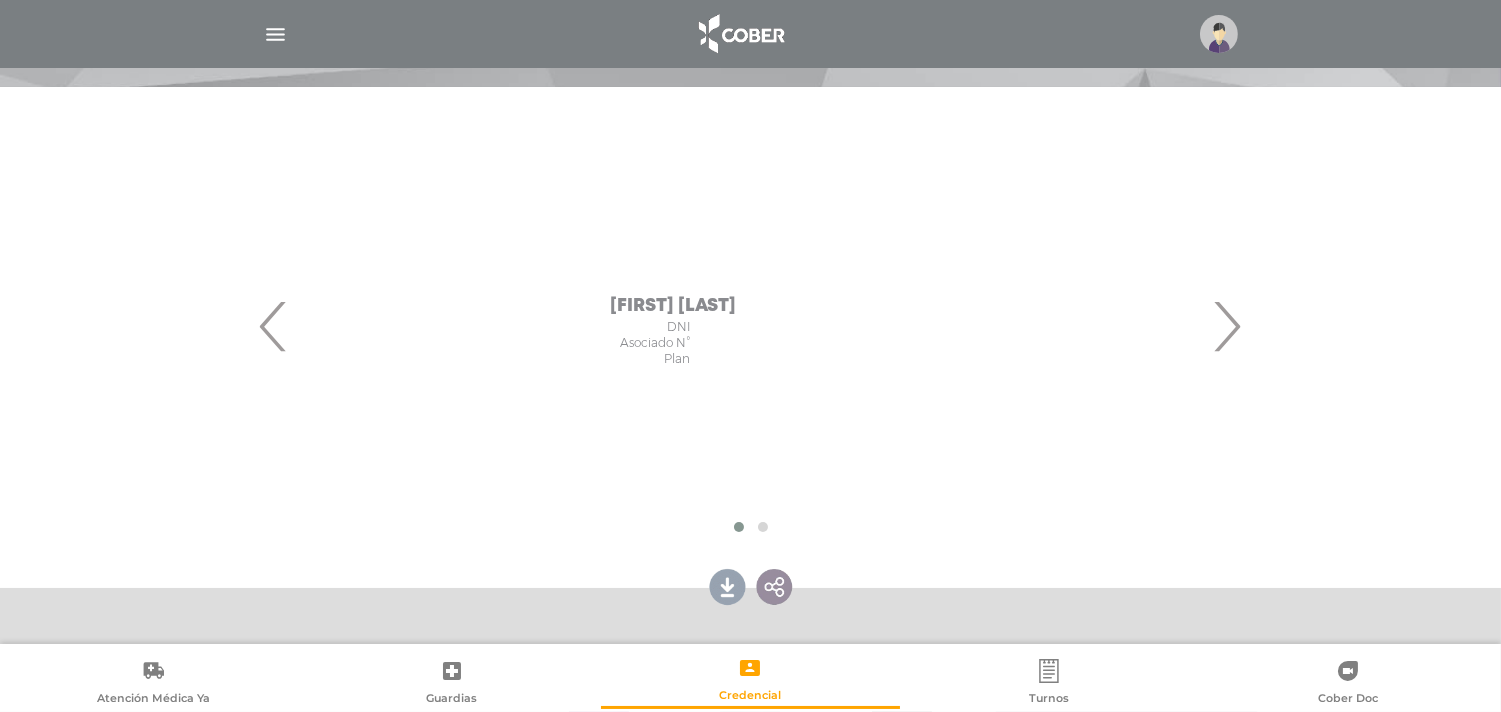 scroll, scrollTop: 222, scrollLeft: 0, axis: vertical 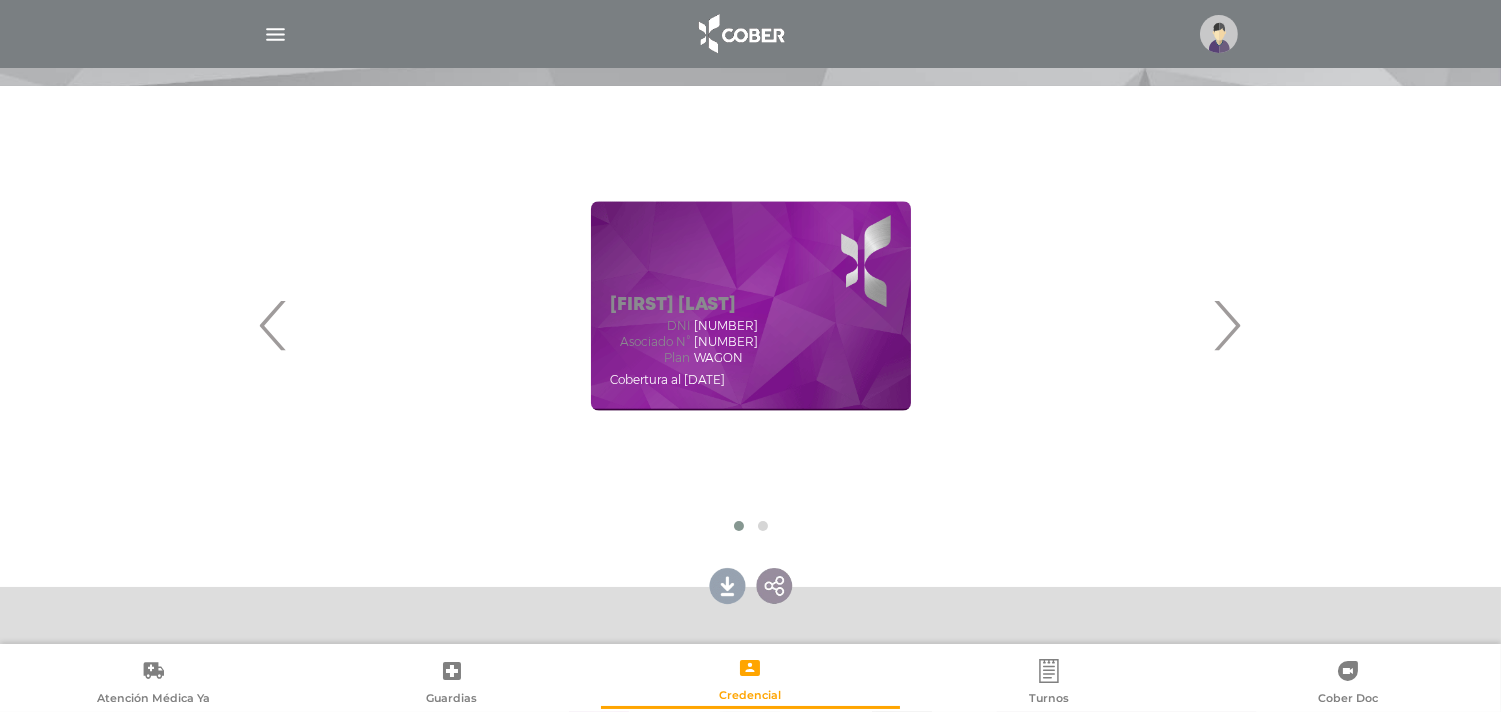 click on "›" at bounding box center [1227, 325] 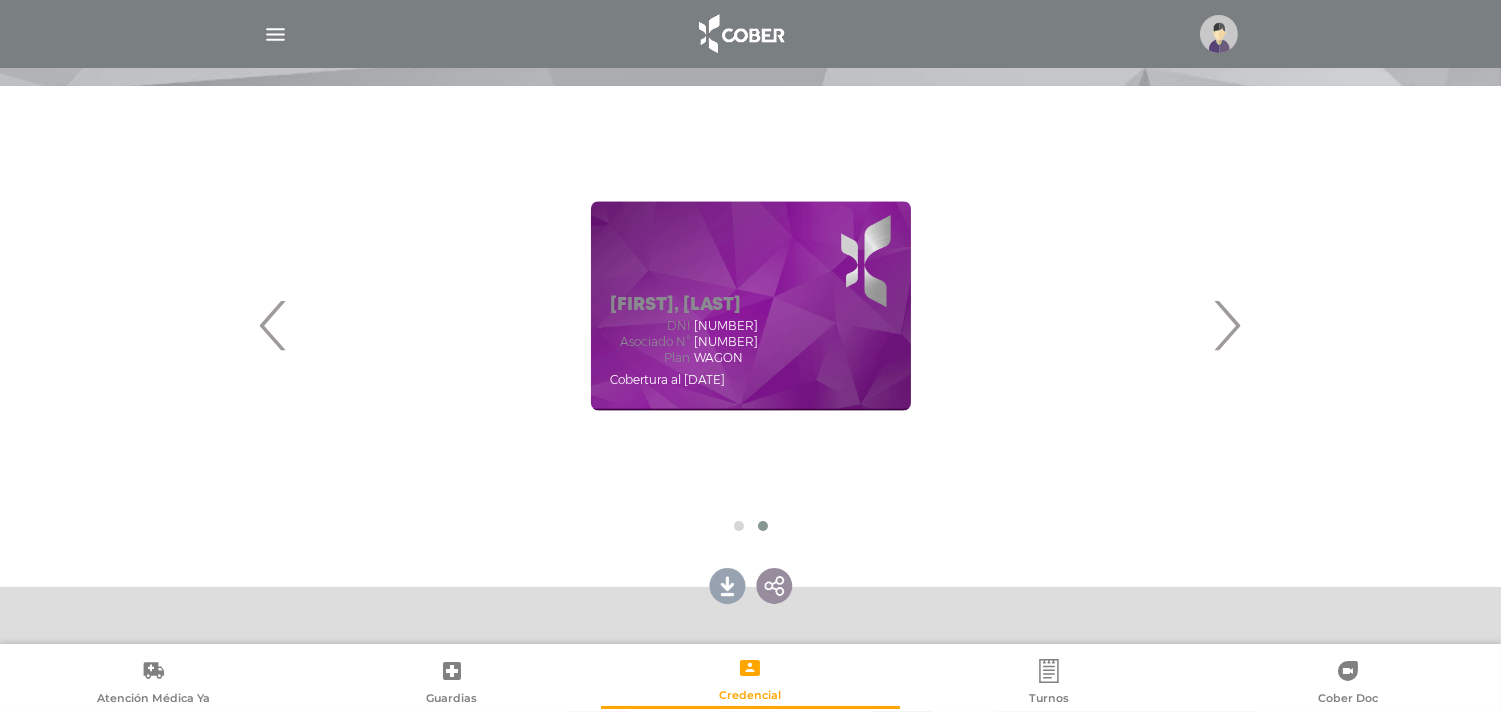 click on "‹" at bounding box center [274, 325] 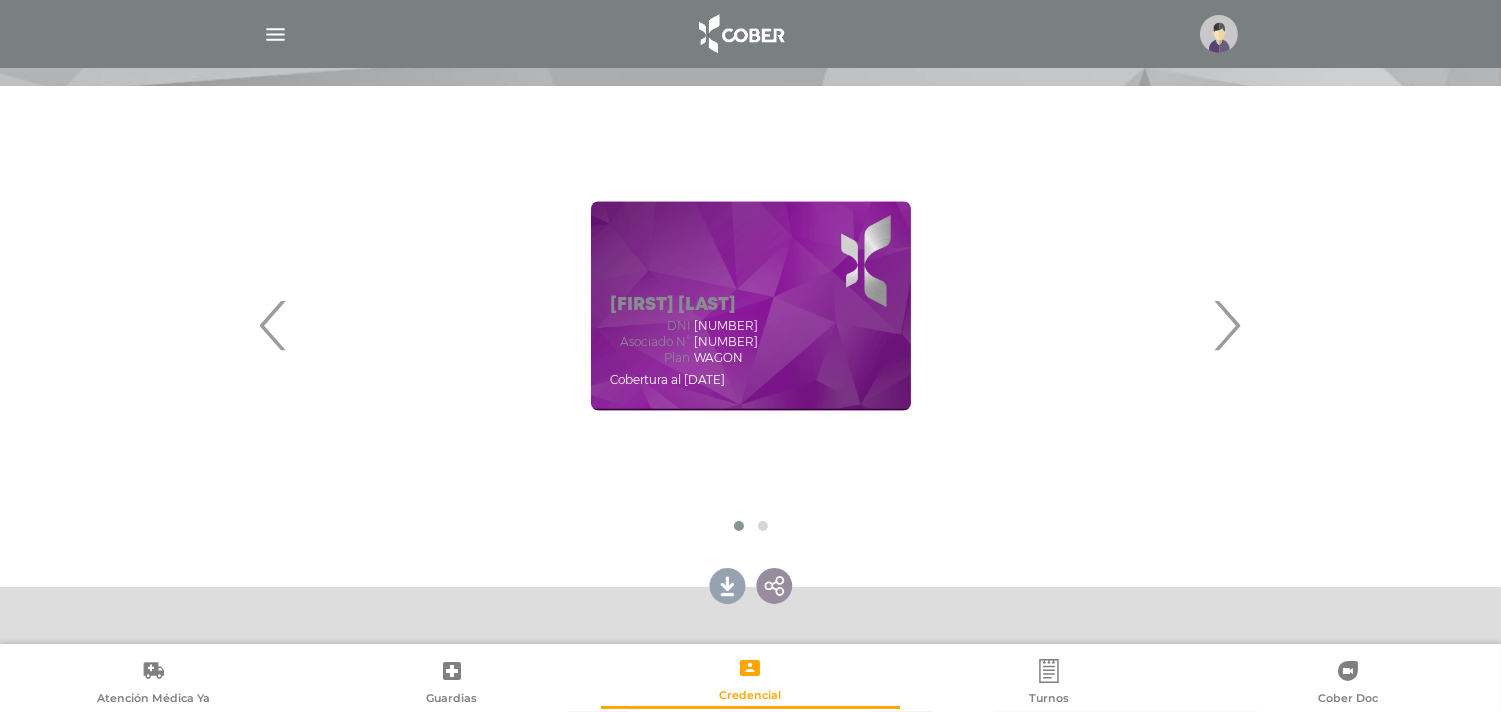 click at bounding box center (275, 34) 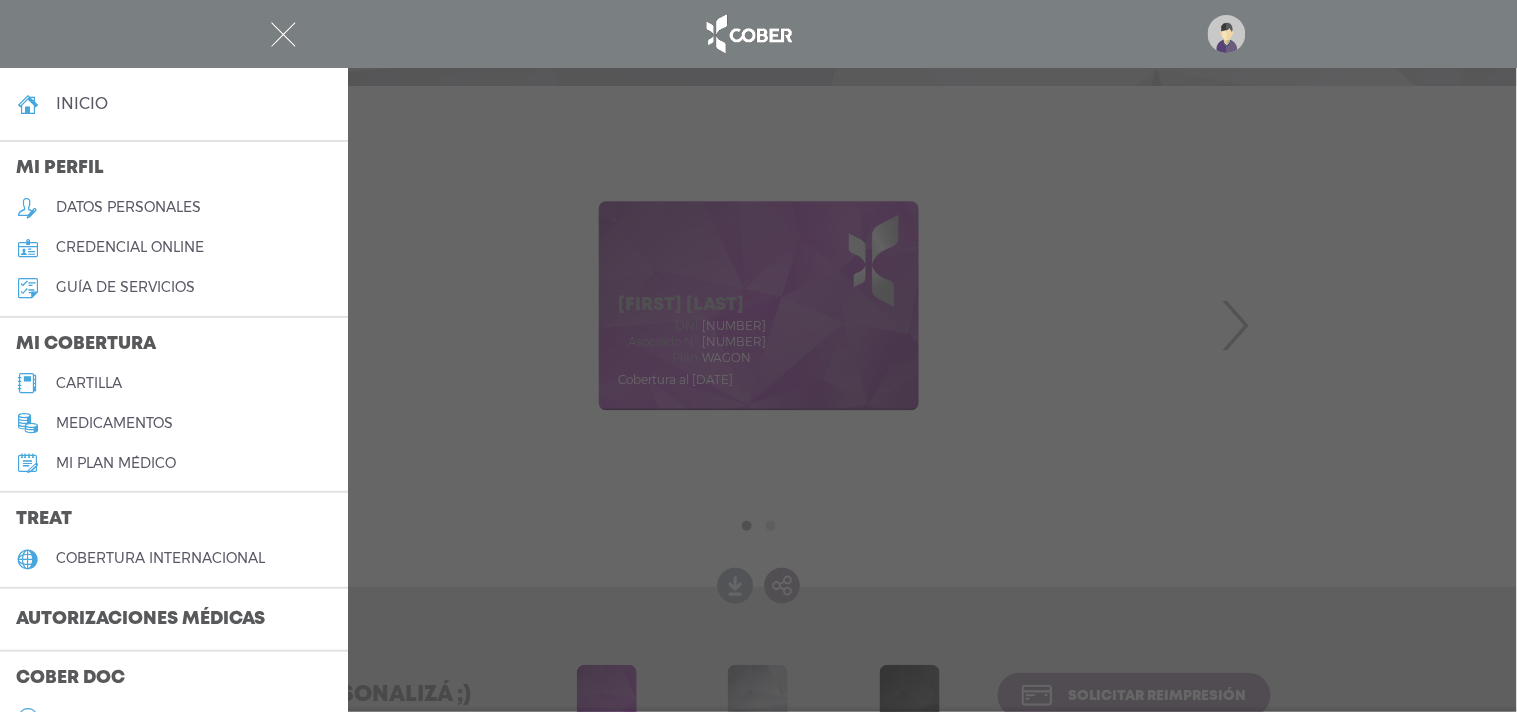 click on "cartilla" at bounding box center [89, 383] 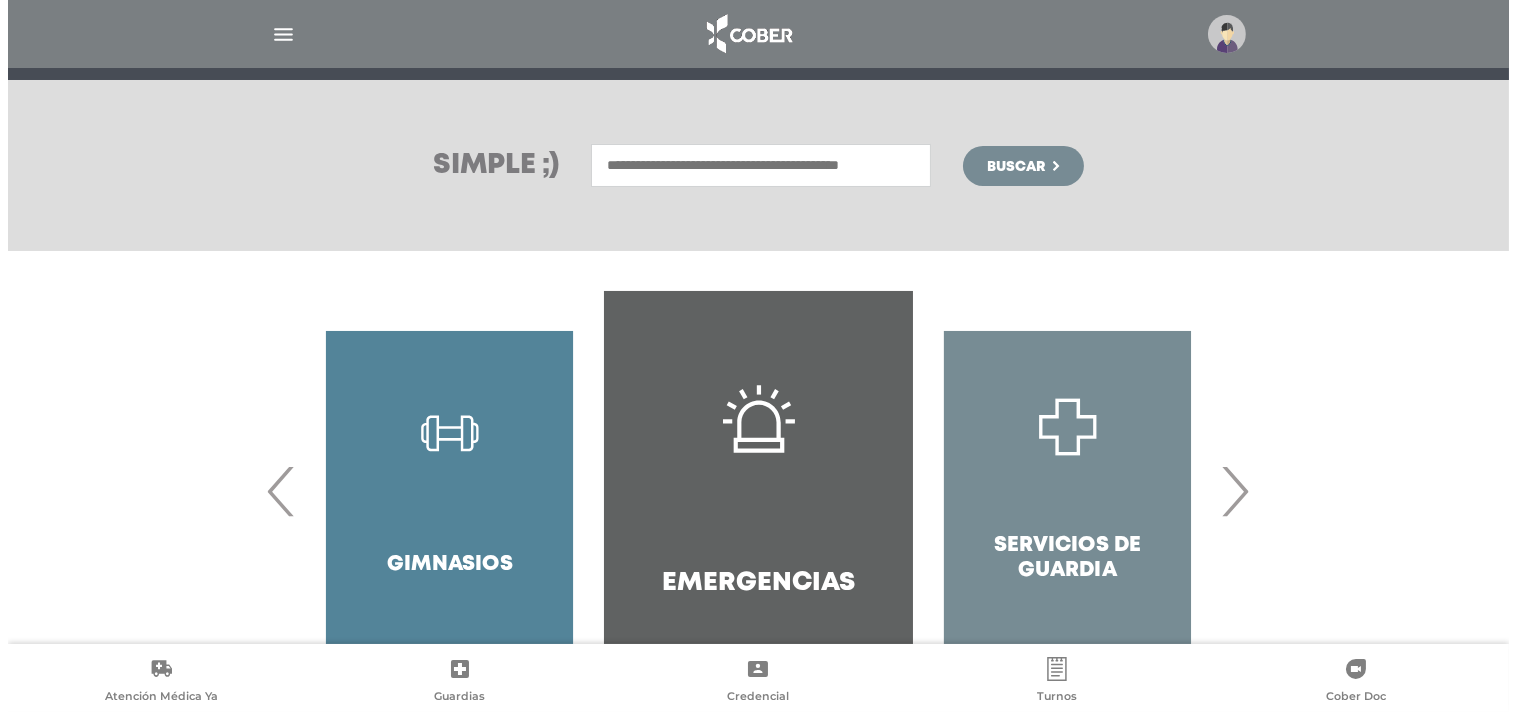 scroll, scrollTop: 0, scrollLeft: 0, axis: both 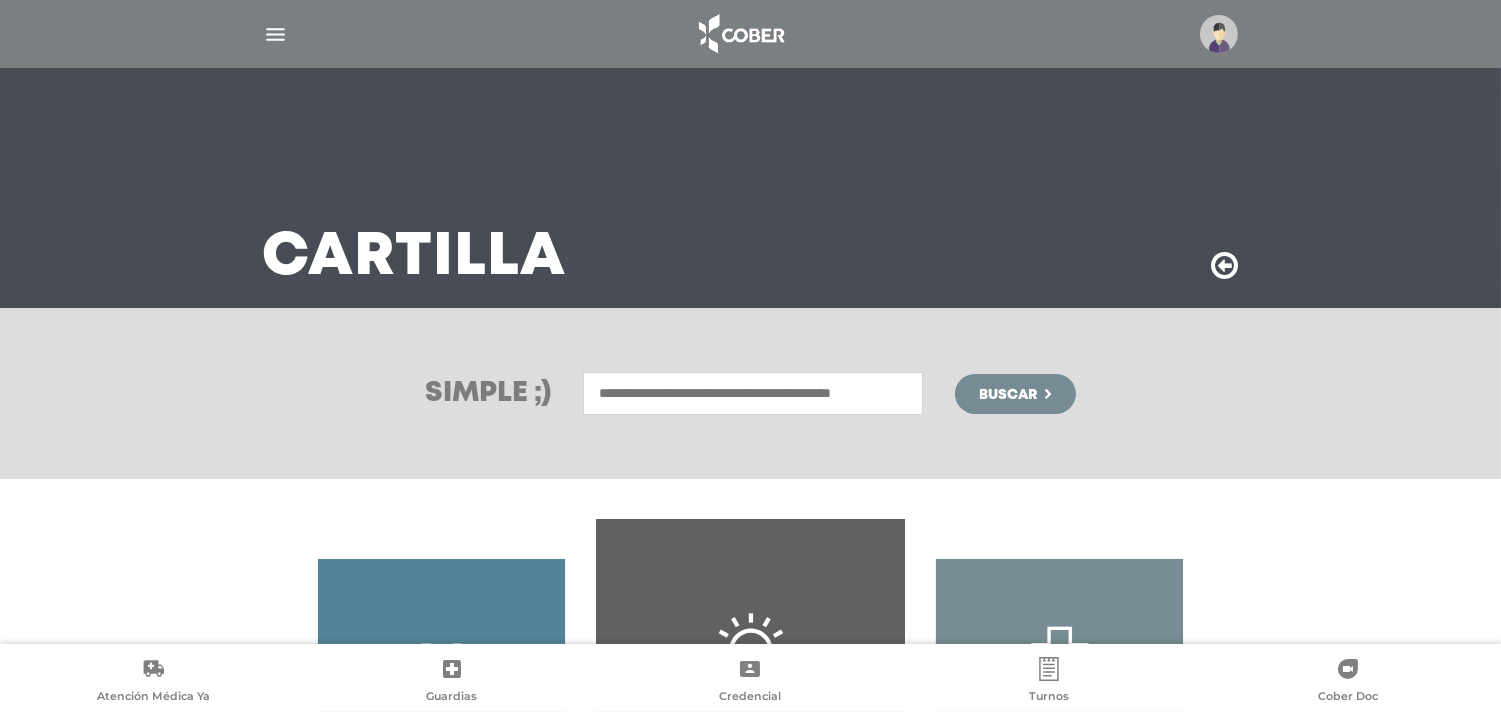 click at bounding box center [1219, 34] 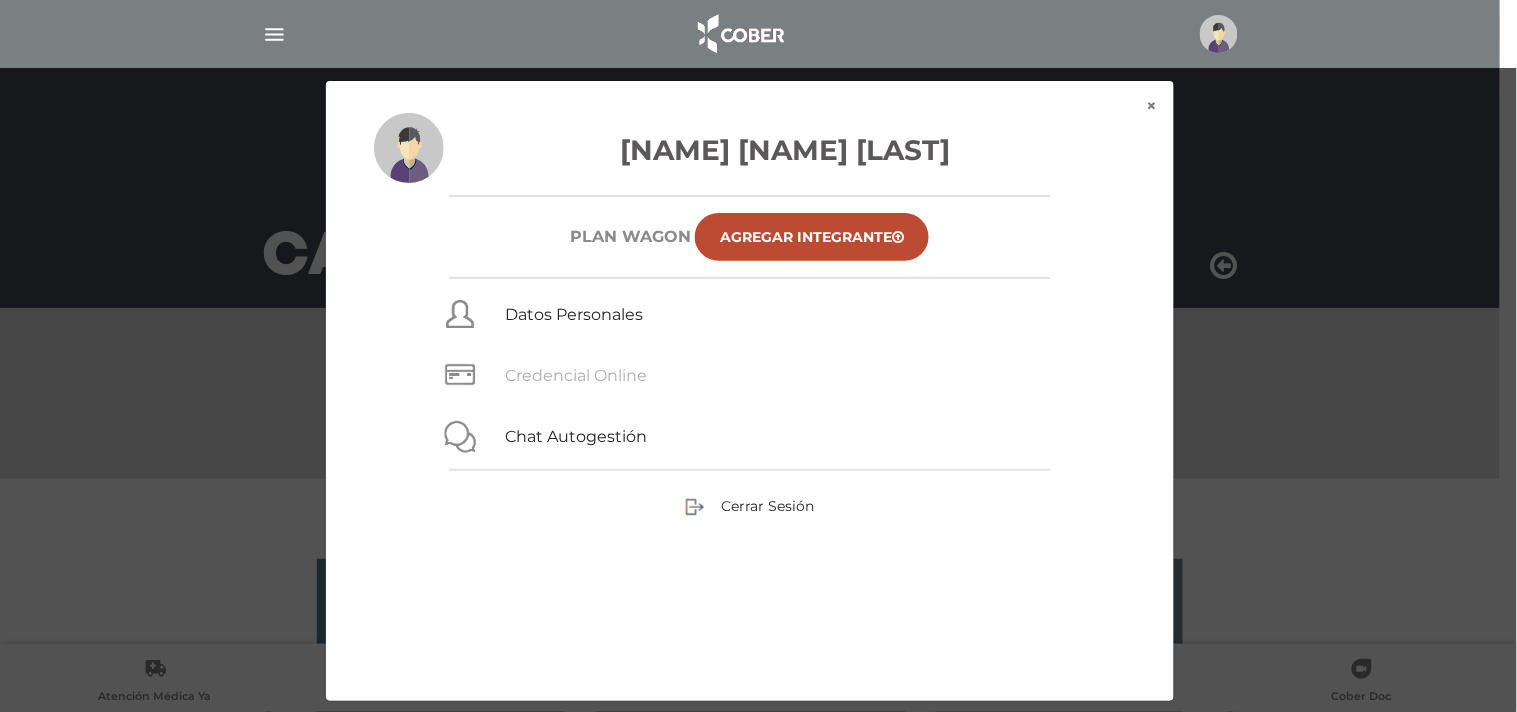 click on "Credencial Online" at bounding box center [576, 375] 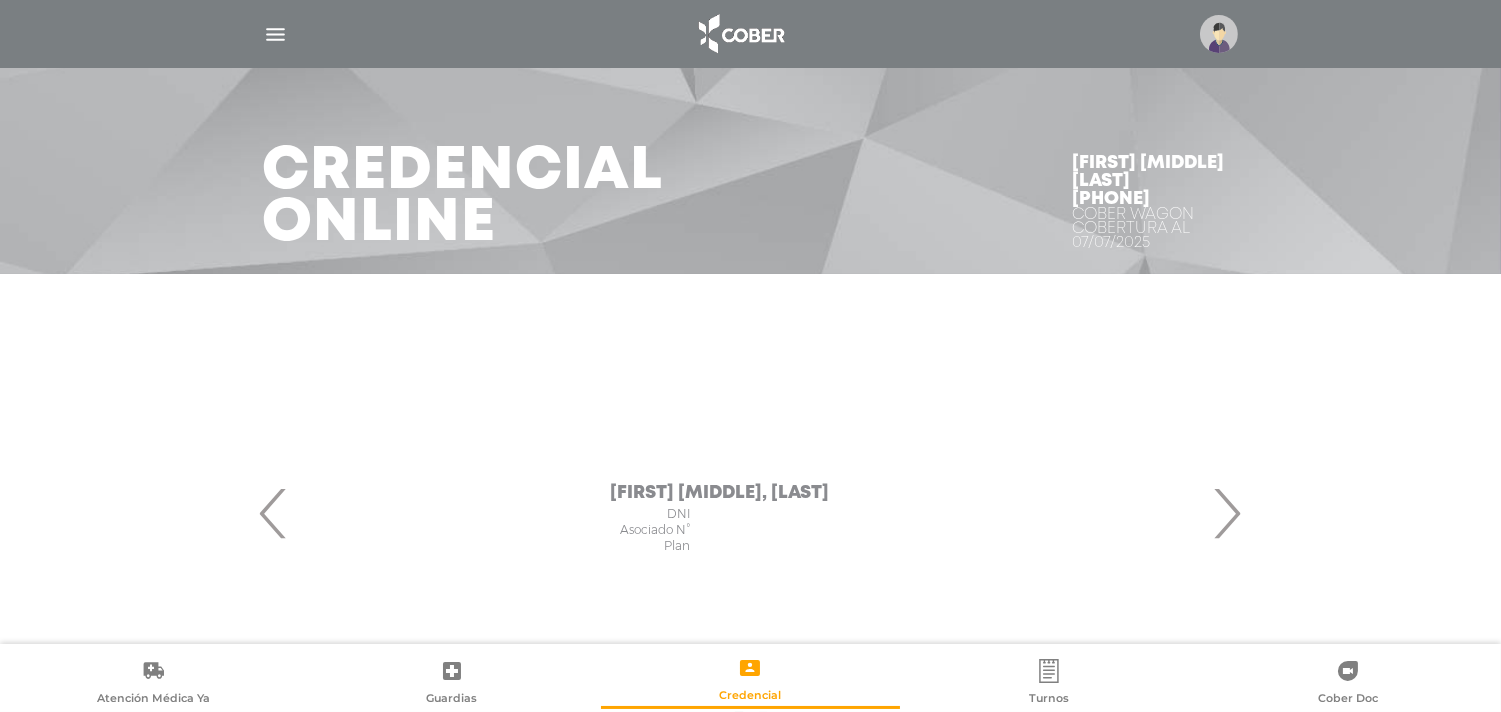 scroll, scrollTop: 0, scrollLeft: 0, axis: both 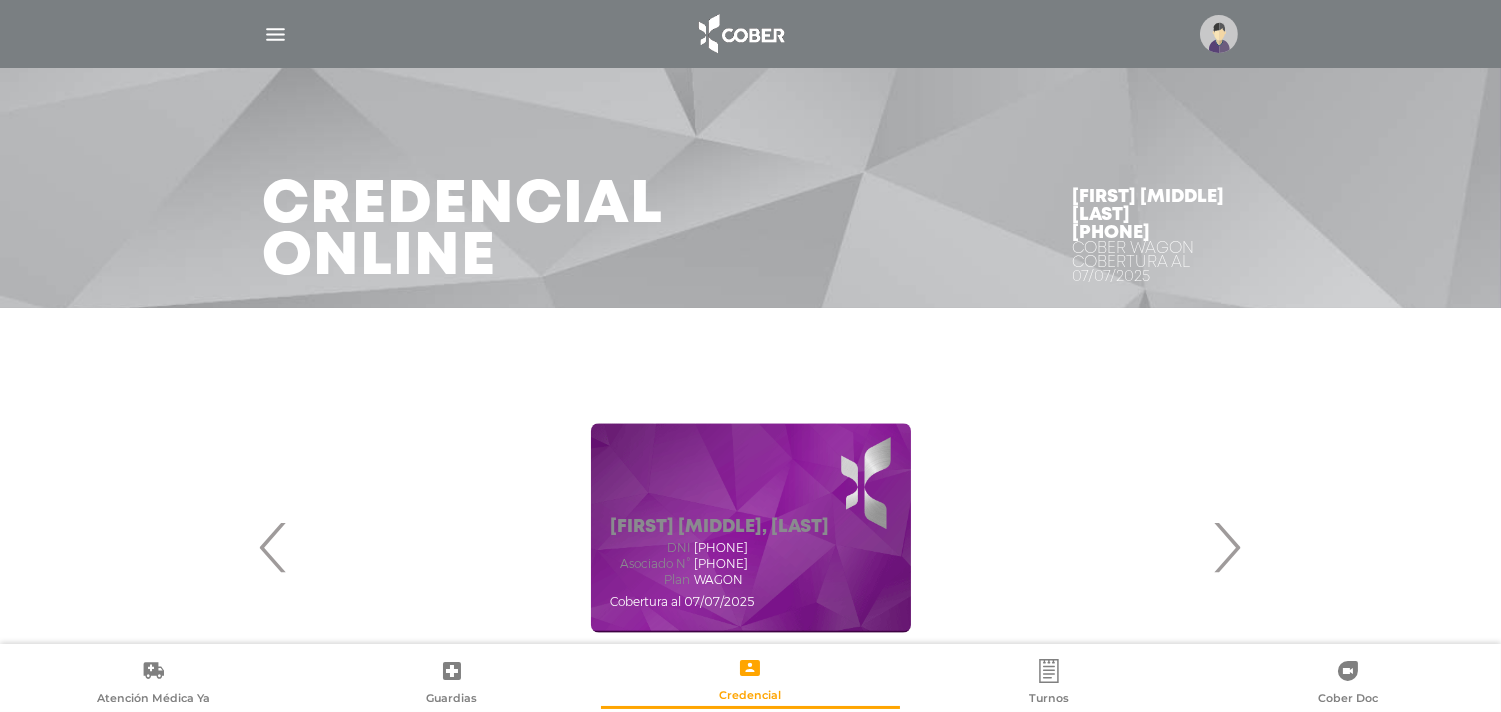 click at bounding box center [275, 34] 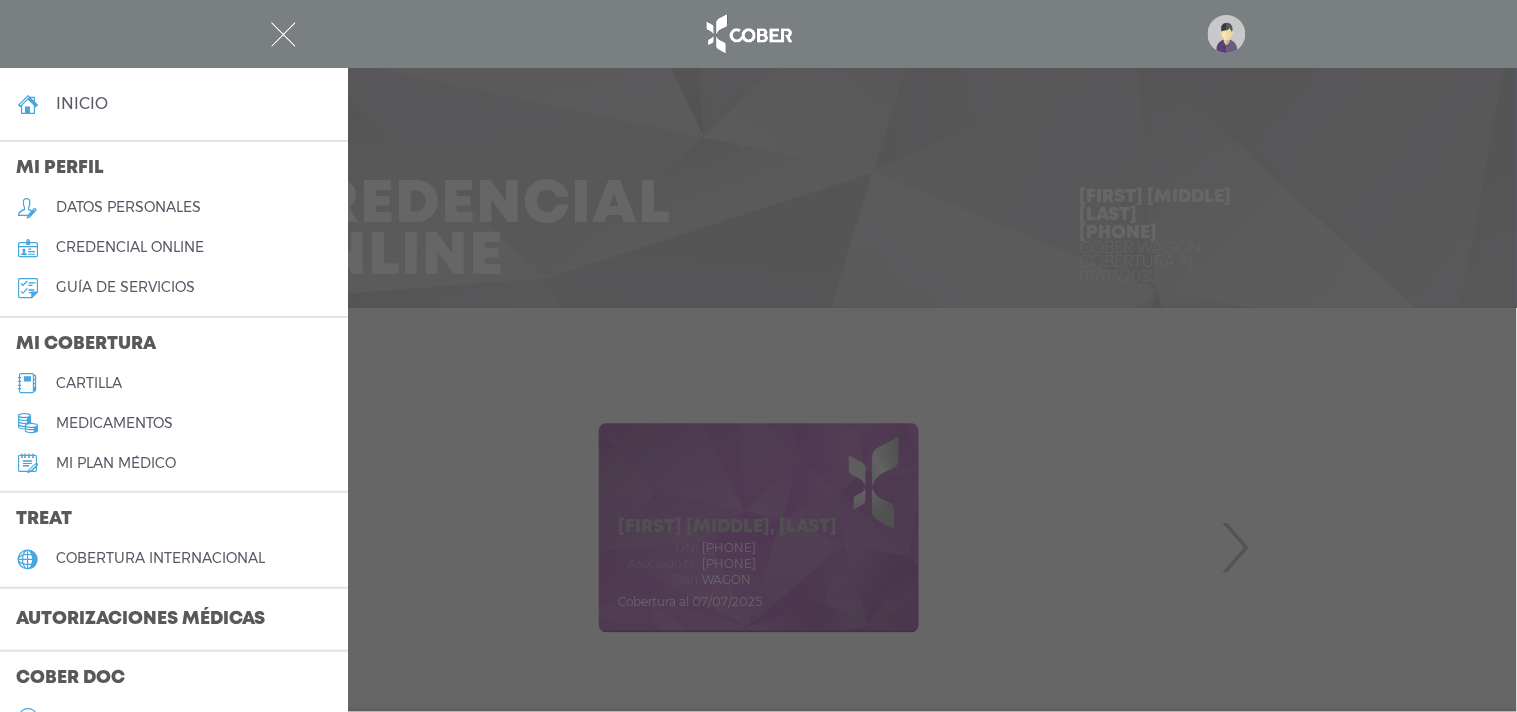 click on "cartilla" at bounding box center (89, 383) 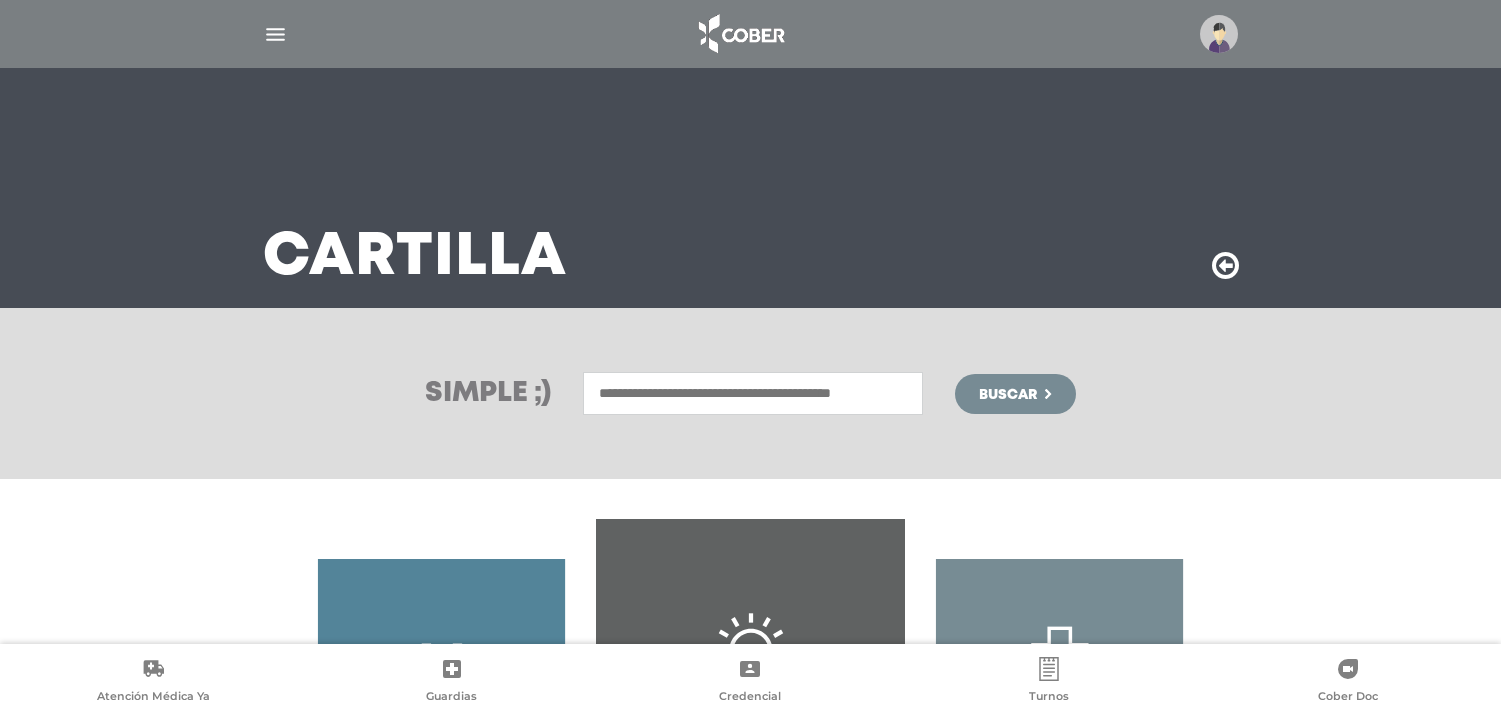 scroll, scrollTop: 0, scrollLeft: 0, axis: both 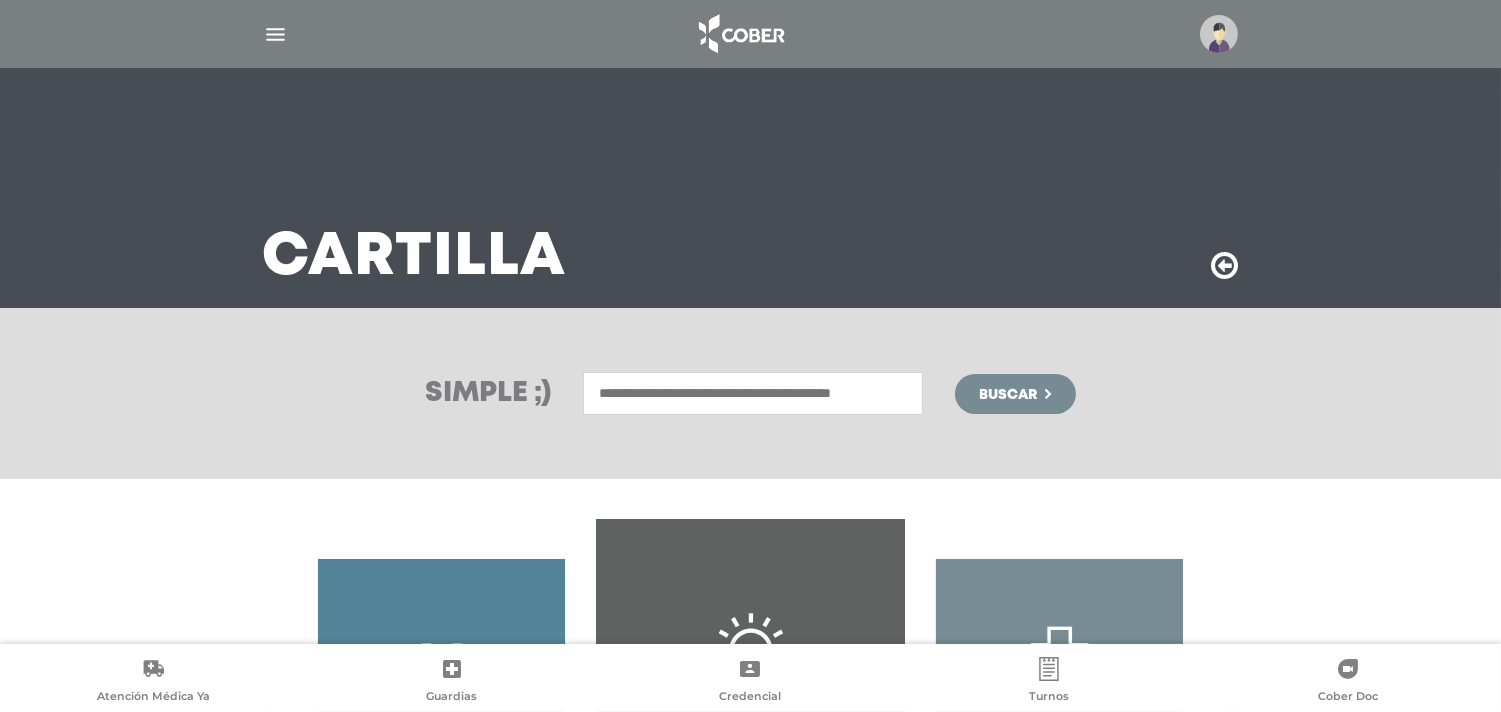 click at bounding box center (1219, 34) 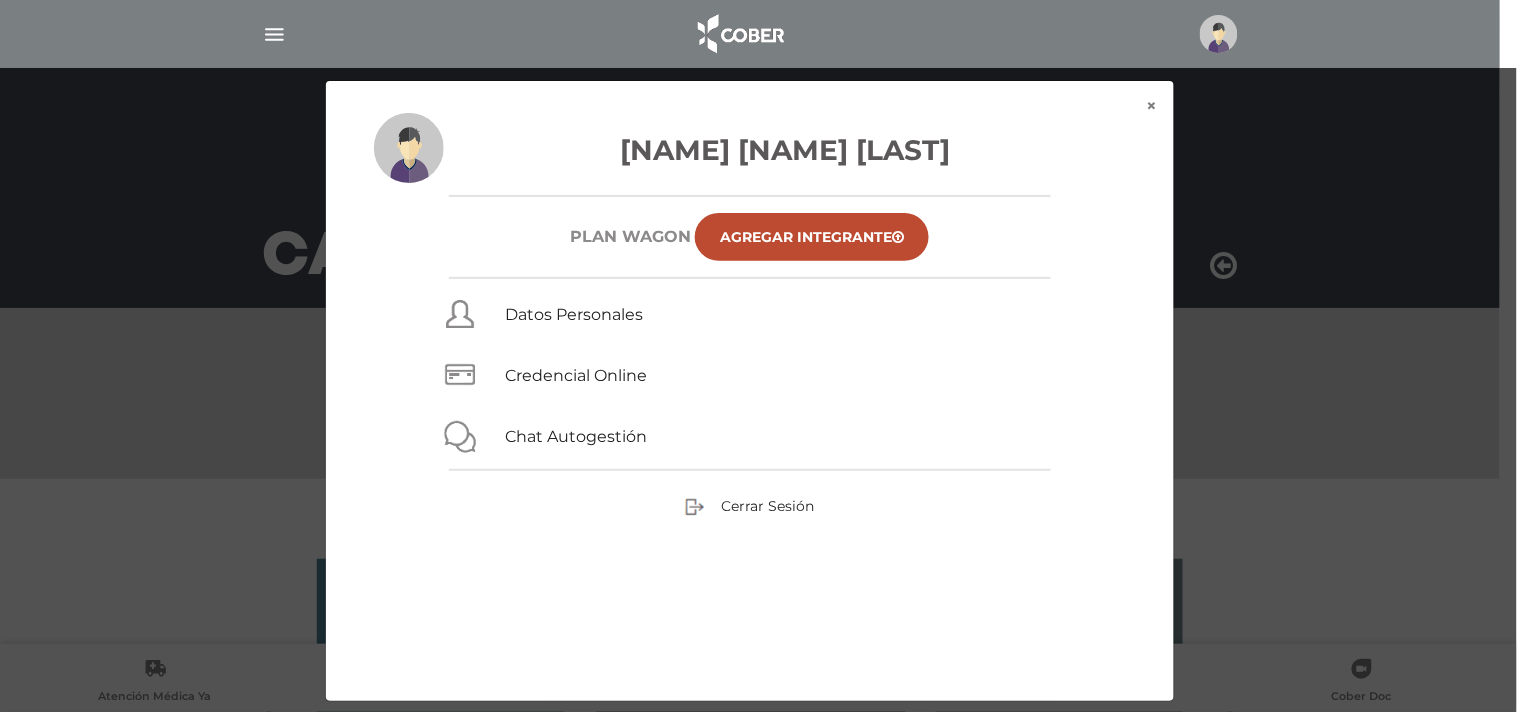 click at bounding box center (1219, 34) 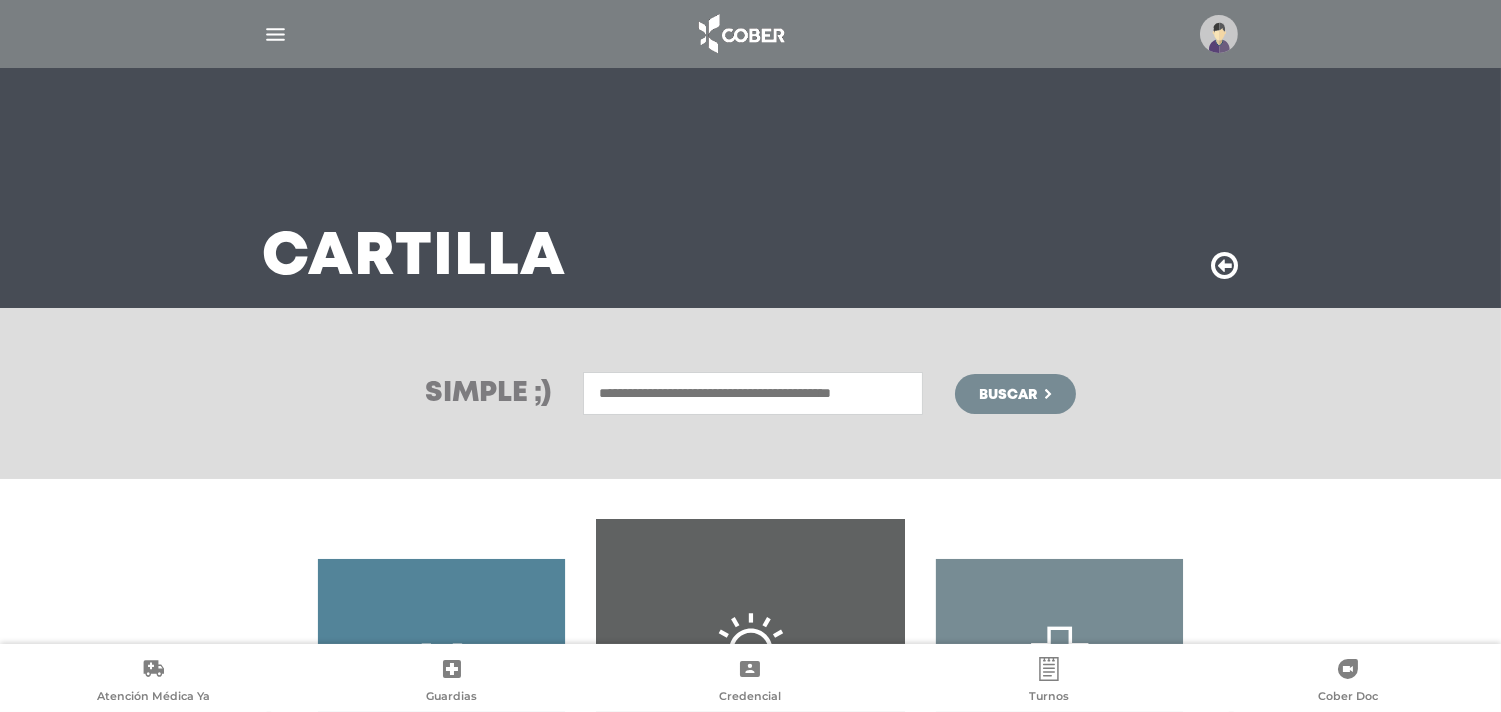 click at bounding box center [753, 393] 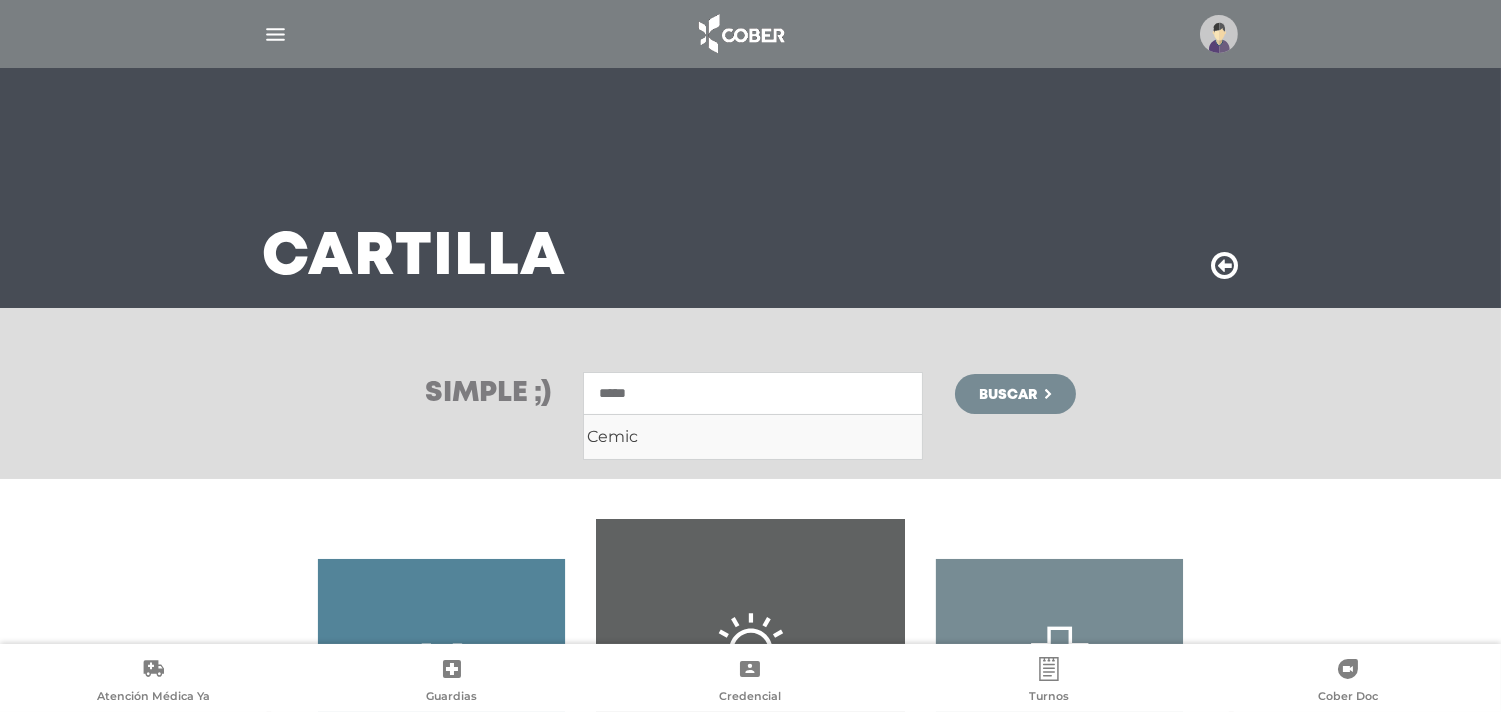 type on "*****" 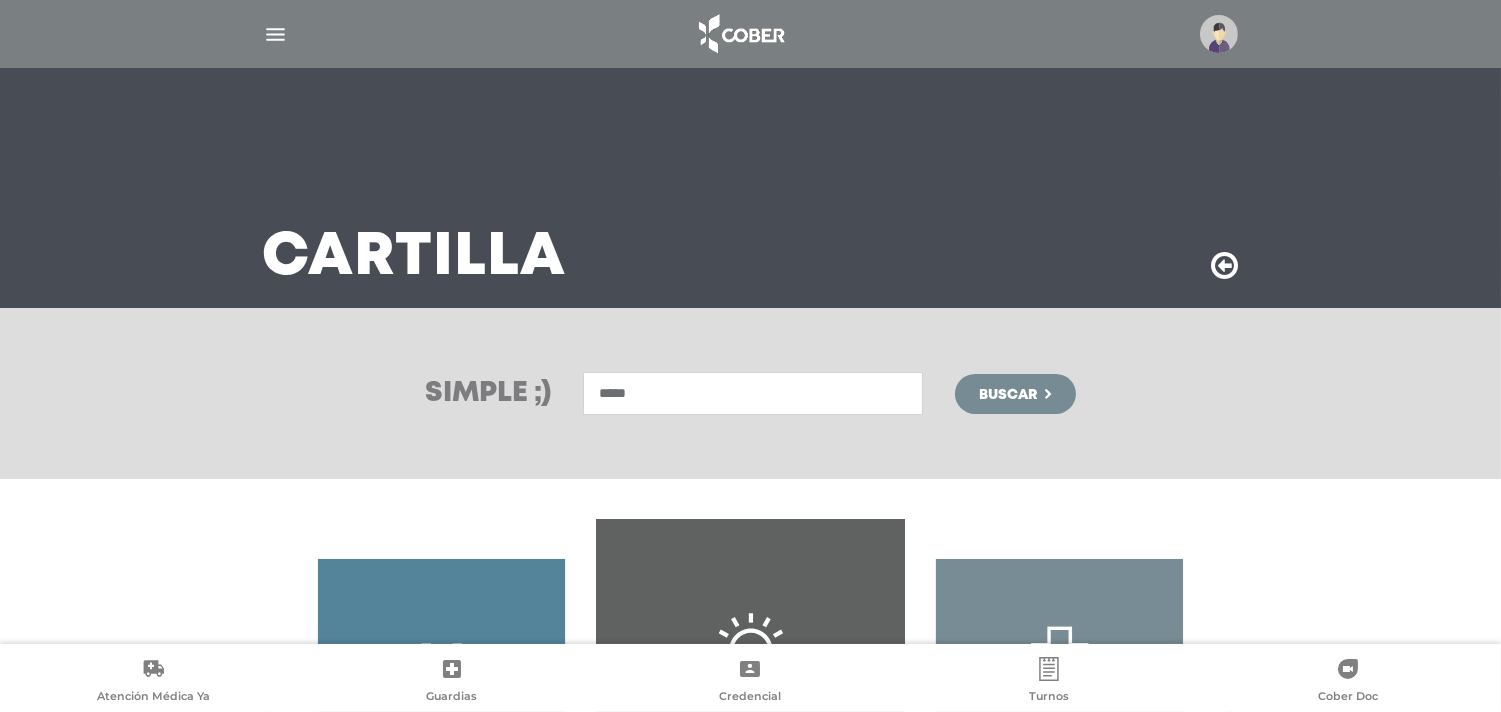 click on "Buscar" at bounding box center (1008, 395) 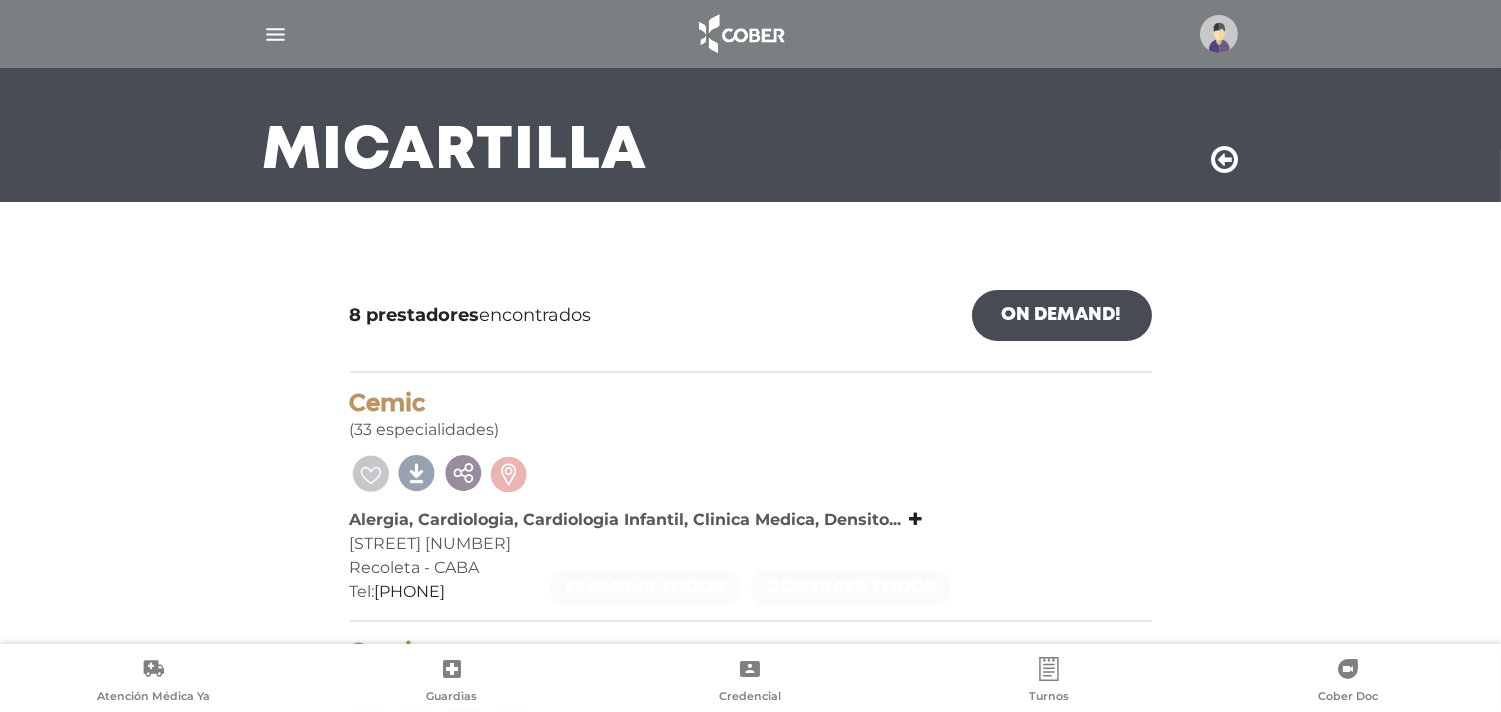 scroll, scrollTop: 333, scrollLeft: 0, axis: vertical 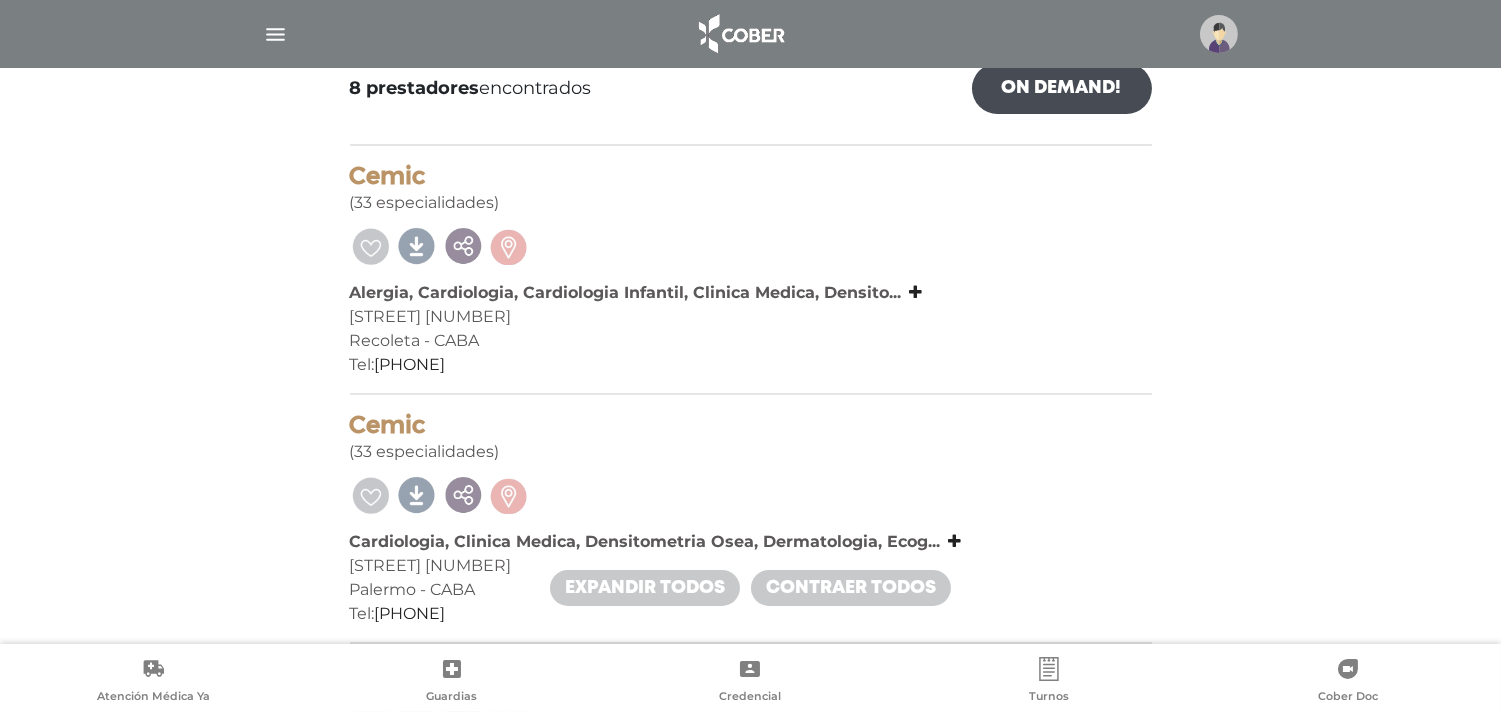 click at bounding box center [1219, 34] 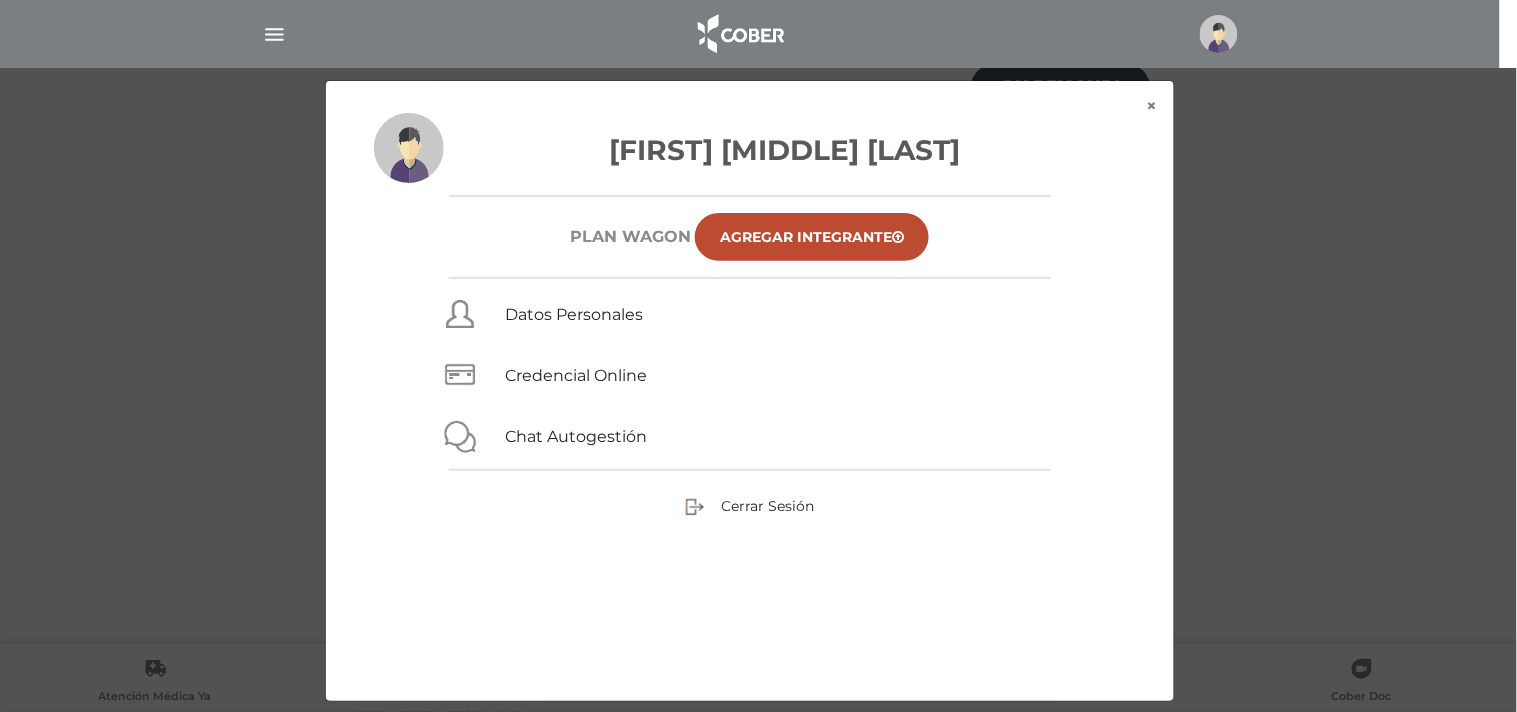 click on "×
×
Karina  Alejandra Razzai
Plan WAGON
Agregar Integrante
Datos Personales
Credencial Online
Chat Autogestión
Cerrar Sesión" at bounding box center [758, 391] 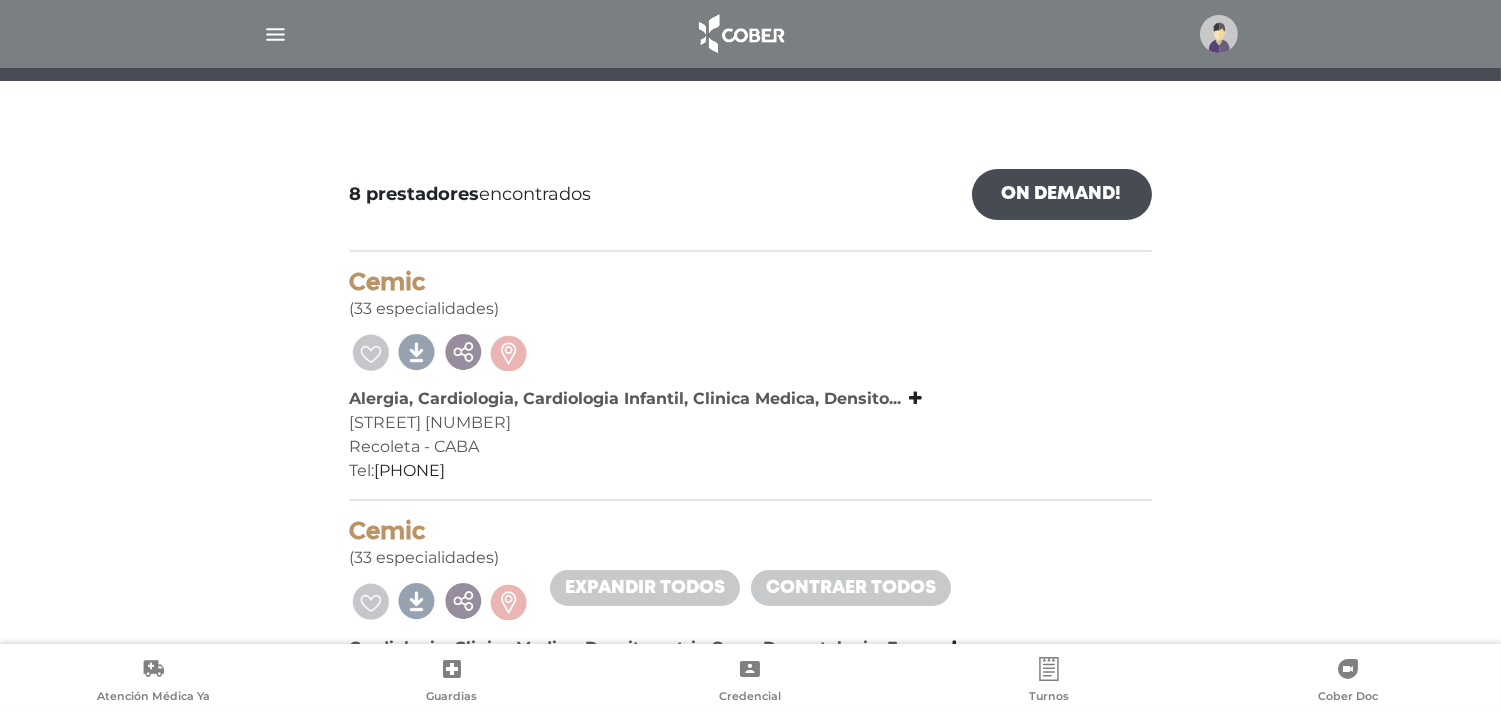 scroll, scrollTop: 0, scrollLeft: 0, axis: both 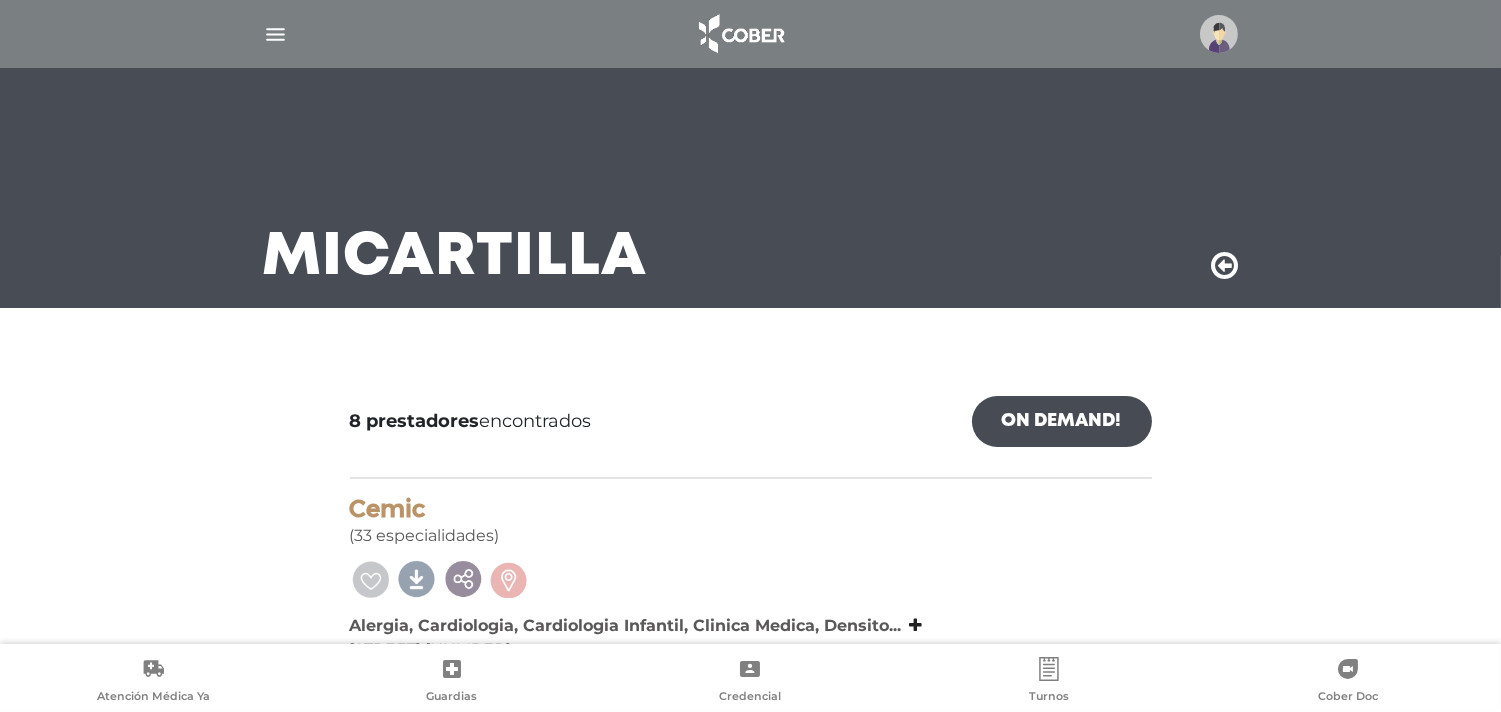 click at bounding box center (275, 34) 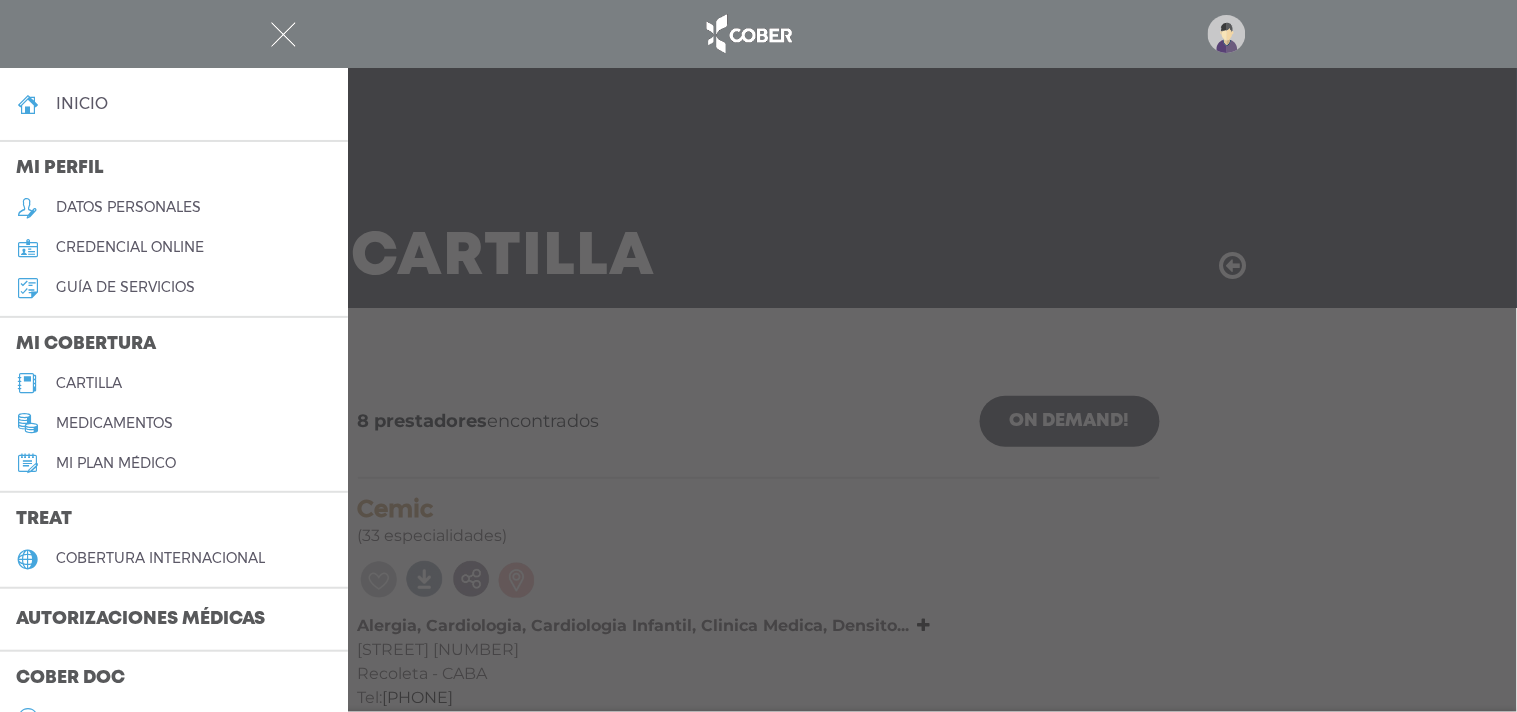 click on "cartilla" at bounding box center (89, 383) 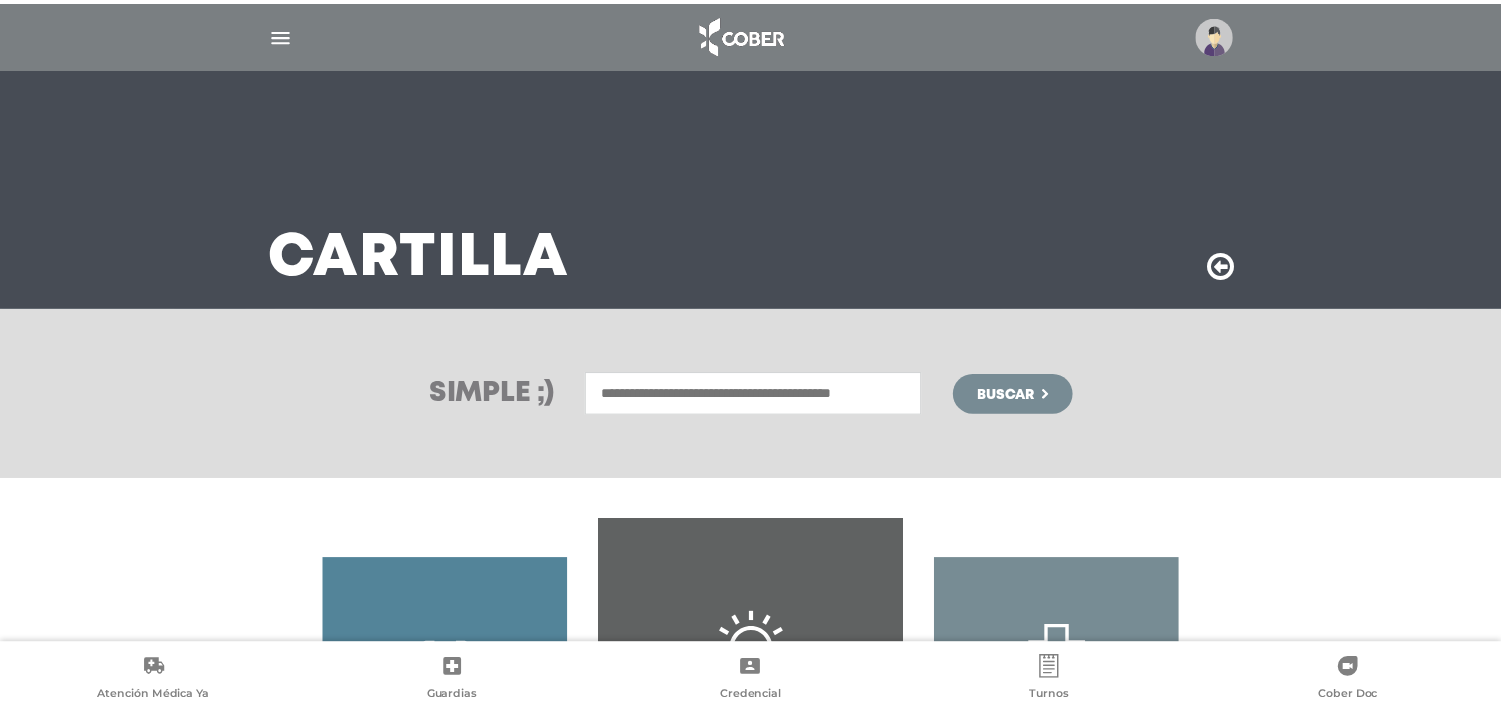 scroll, scrollTop: 0, scrollLeft: 0, axis: both 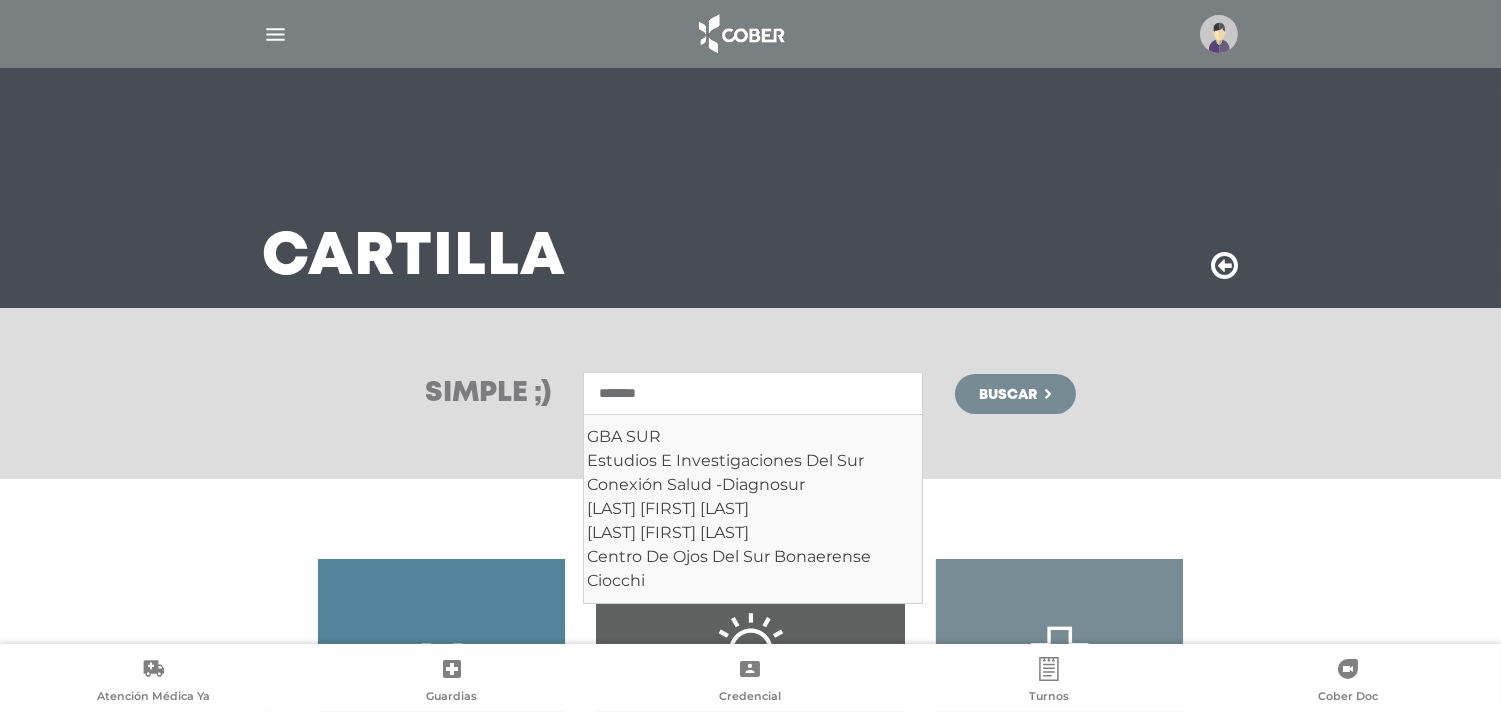 type on "*******" 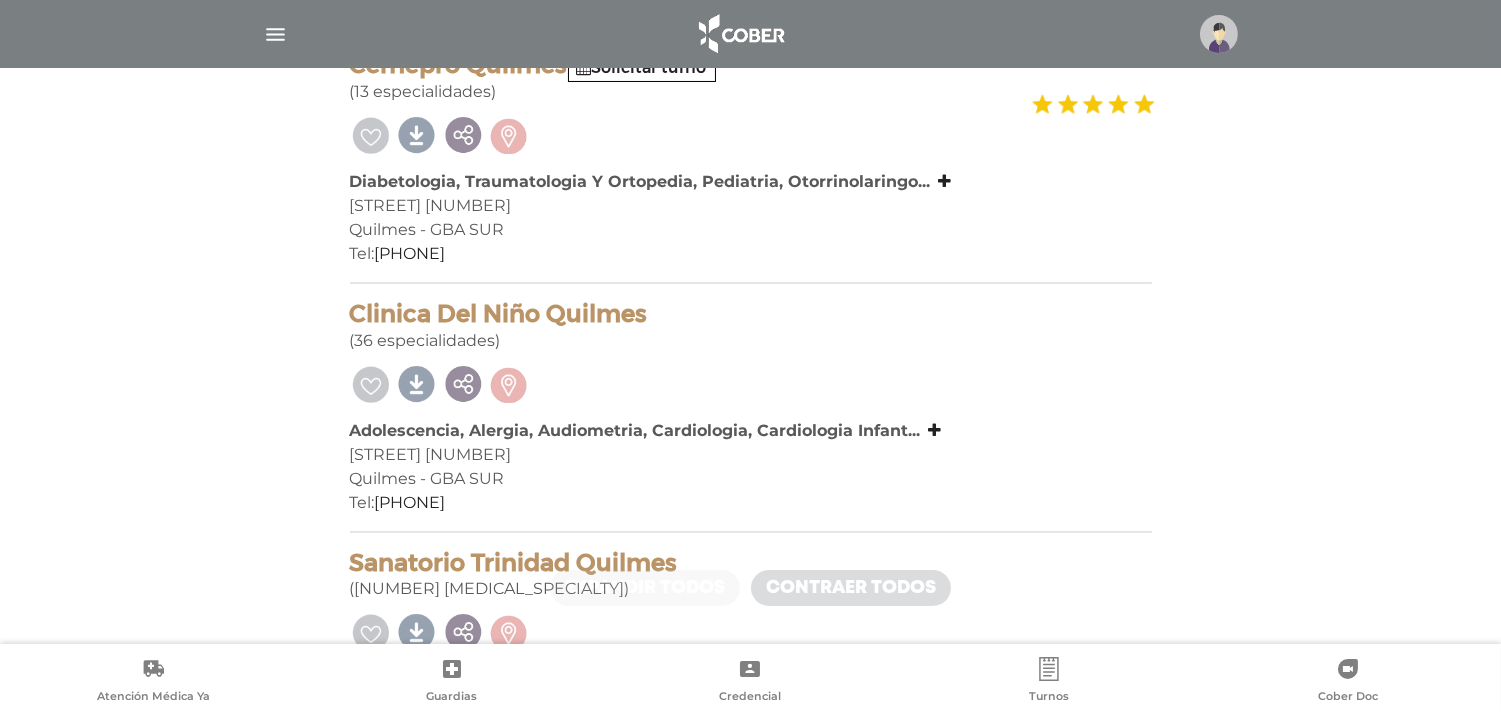 scroll, scrollTop: 0, scrollLeft: 0, axis: both 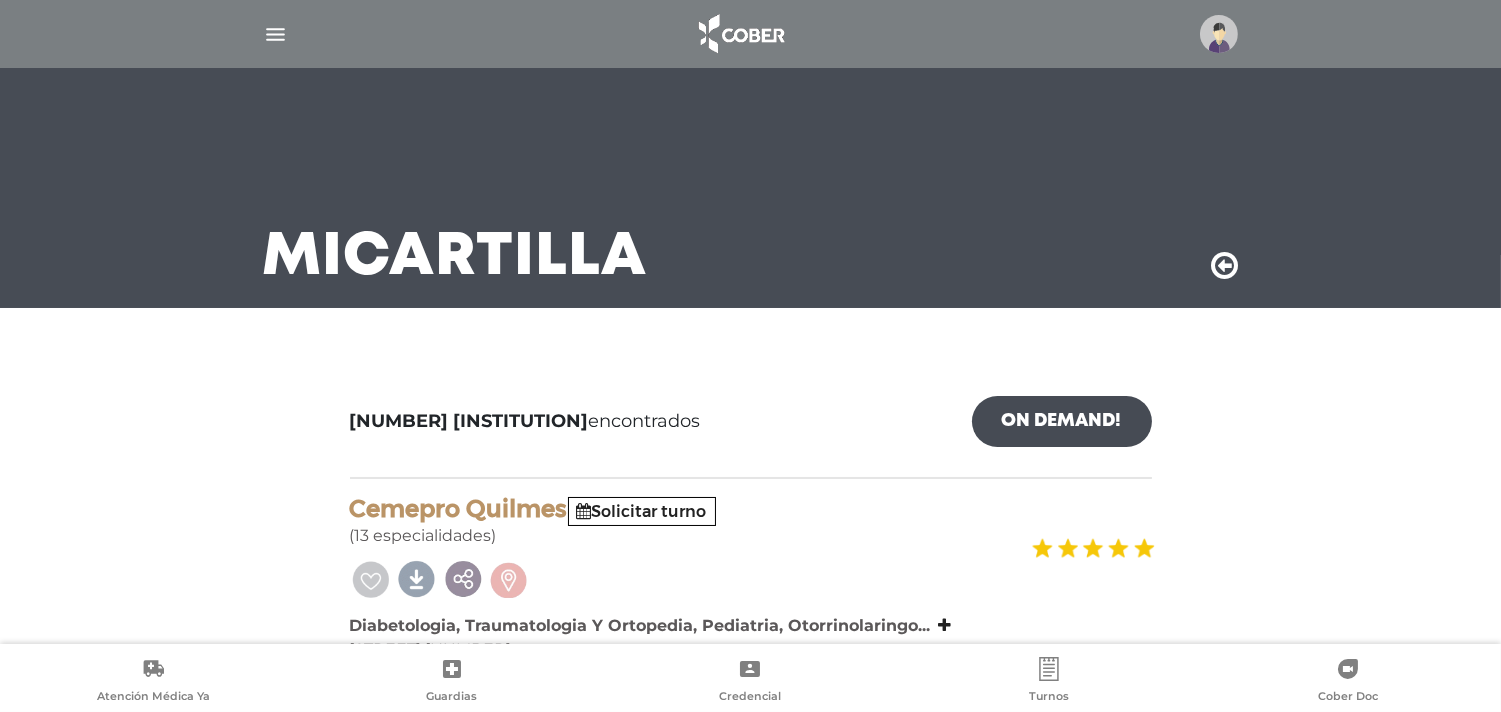 click at bounding box center (275, 34) 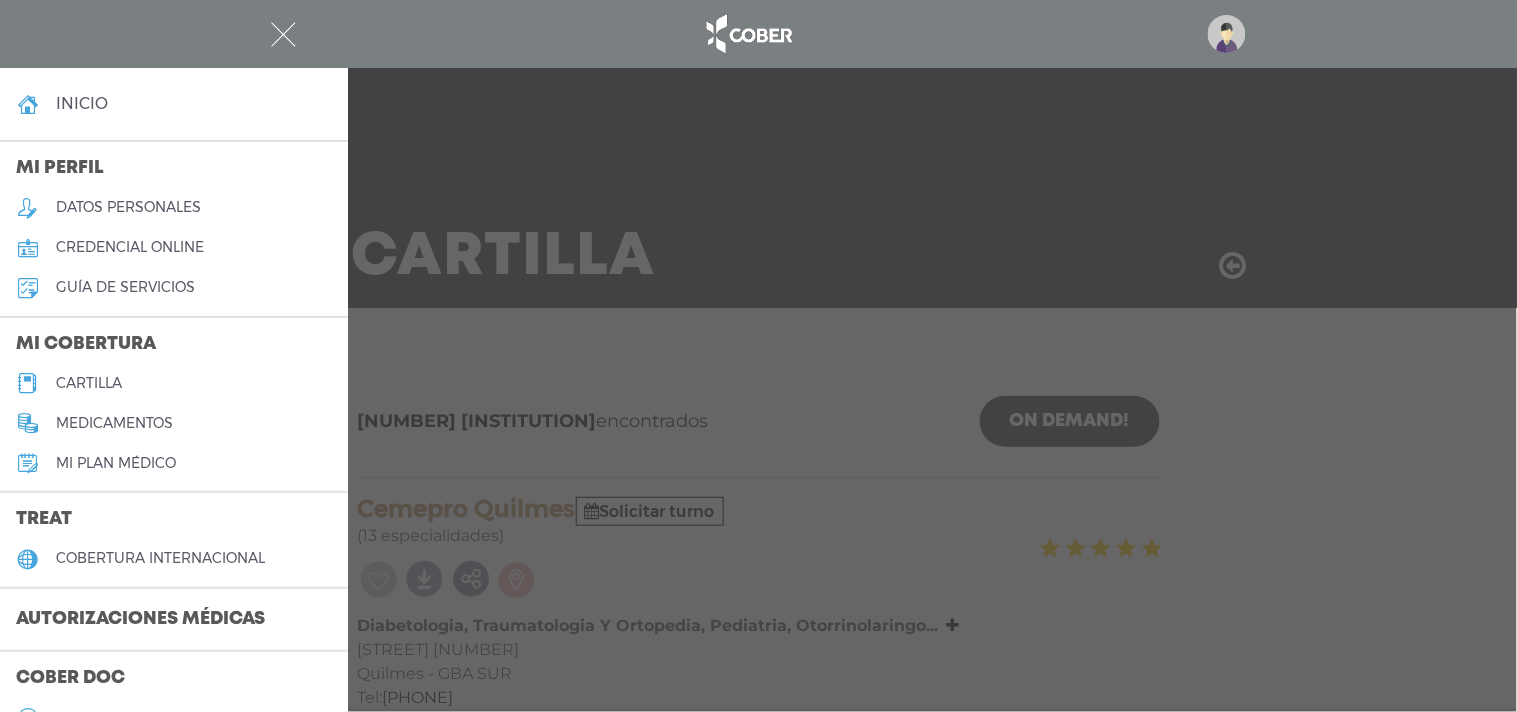 click on "cartilla" at bounding box center [89, 383] 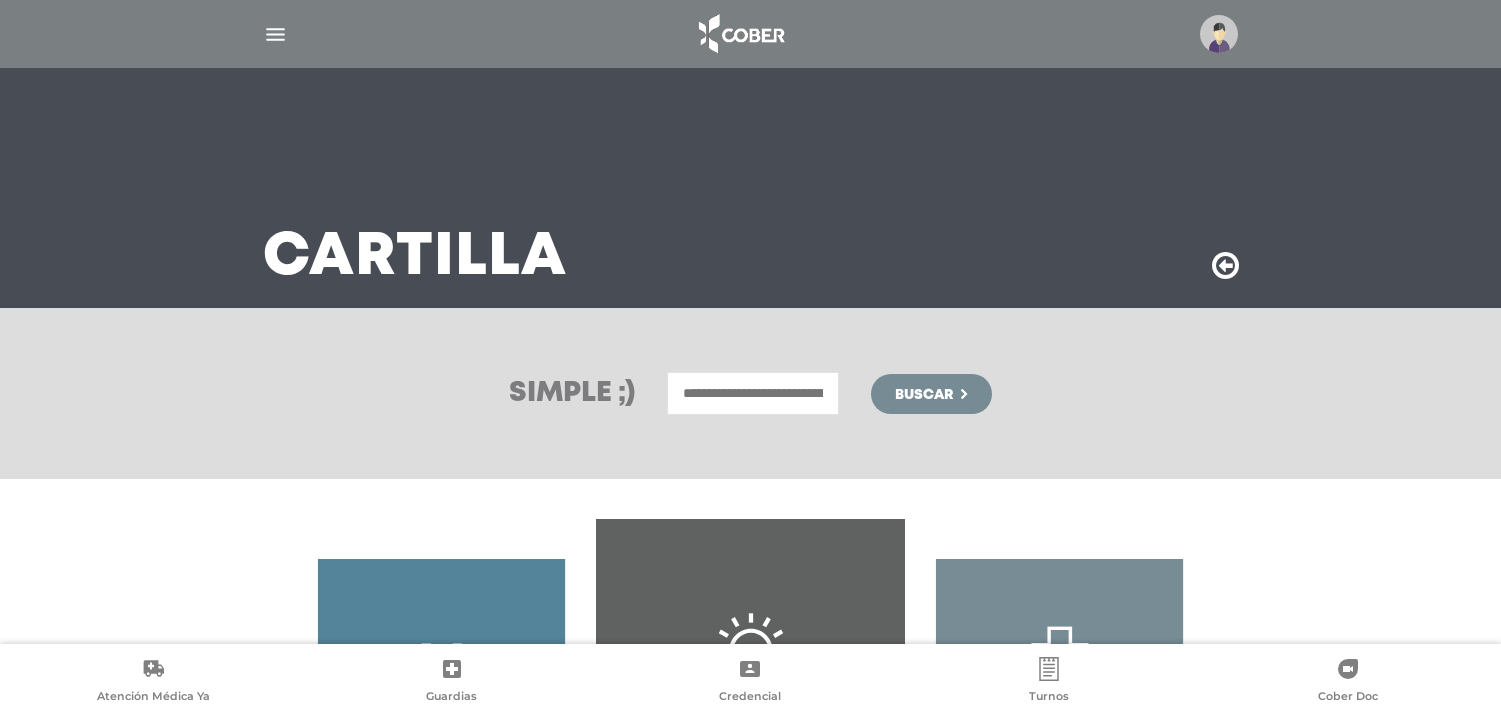 scroll, scrollTop: 0, scrollLeft: 0, axis: both 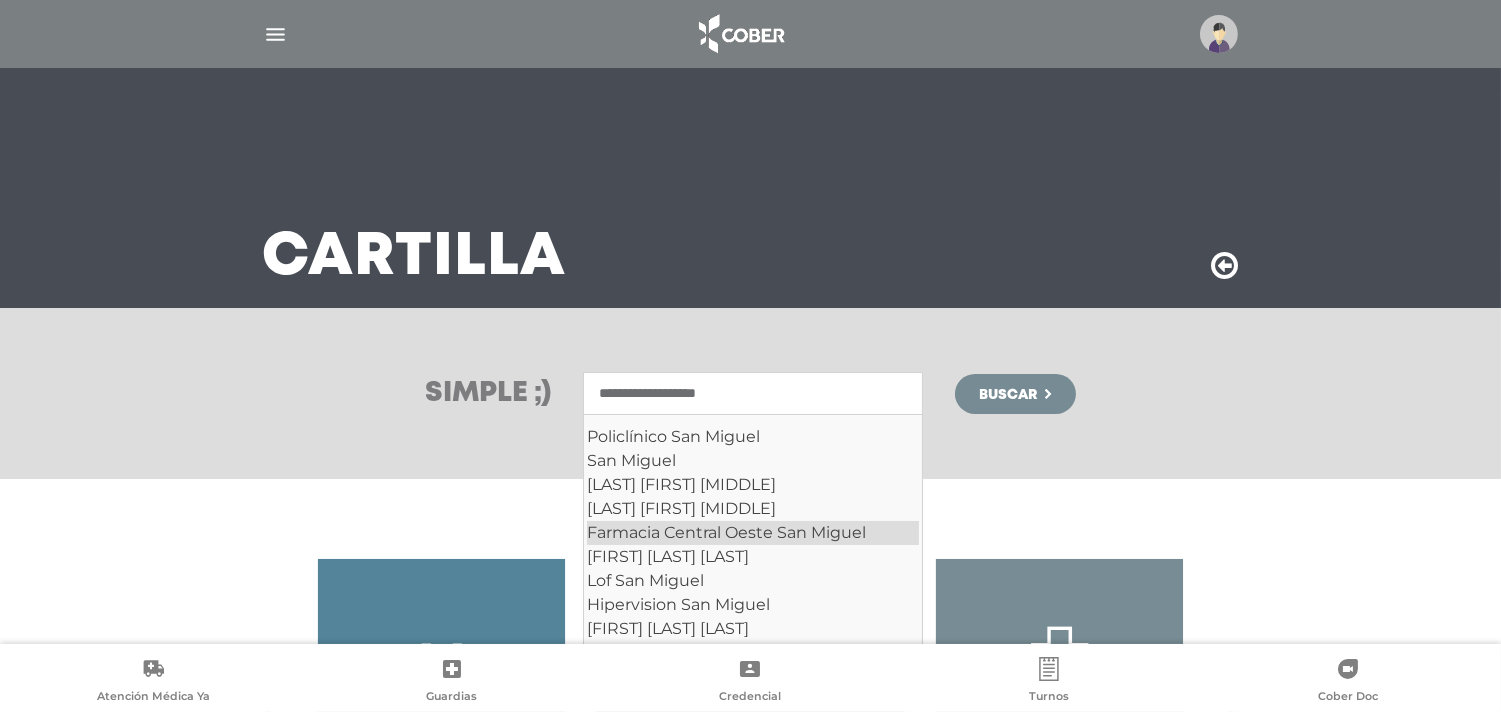 click on "Farmacia Central Oeste San Miguel" at bounding box center (753, 533) 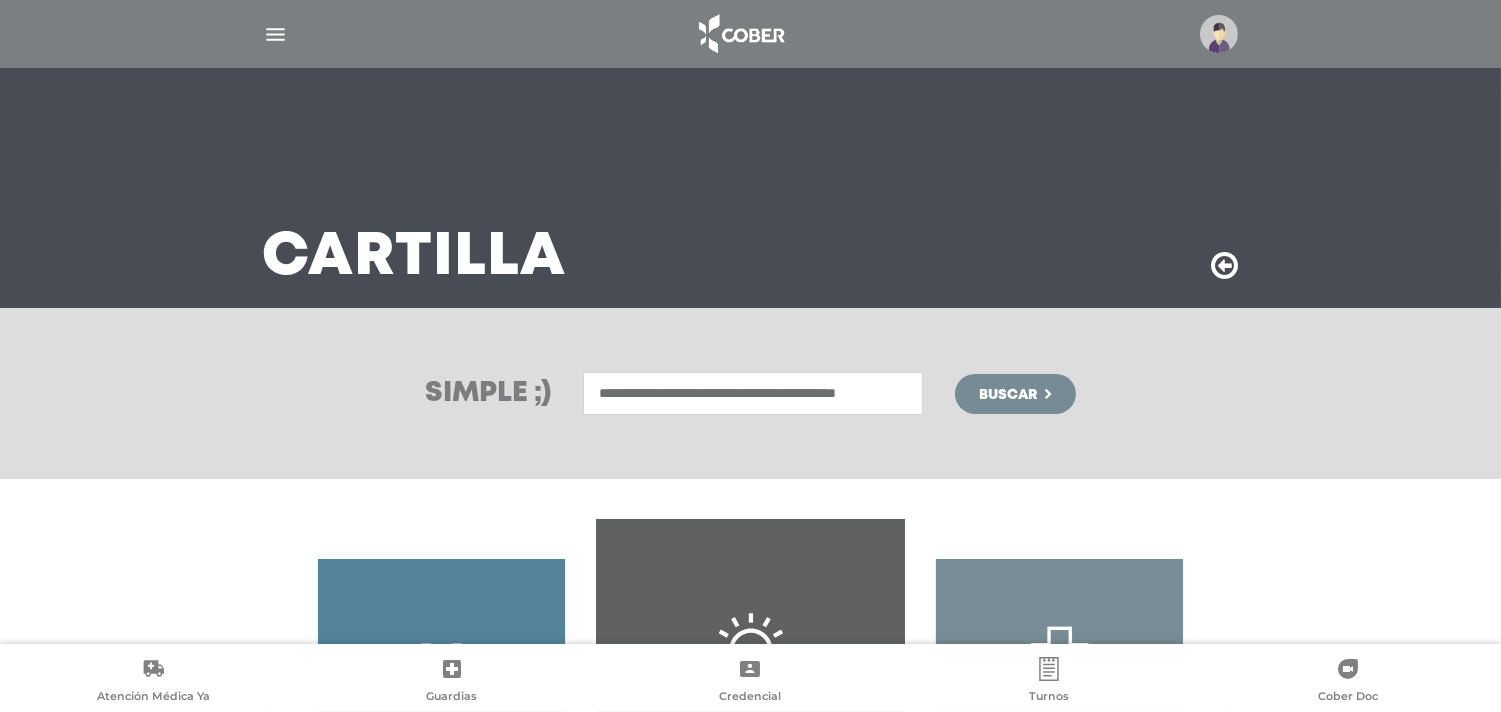 type on "**********" 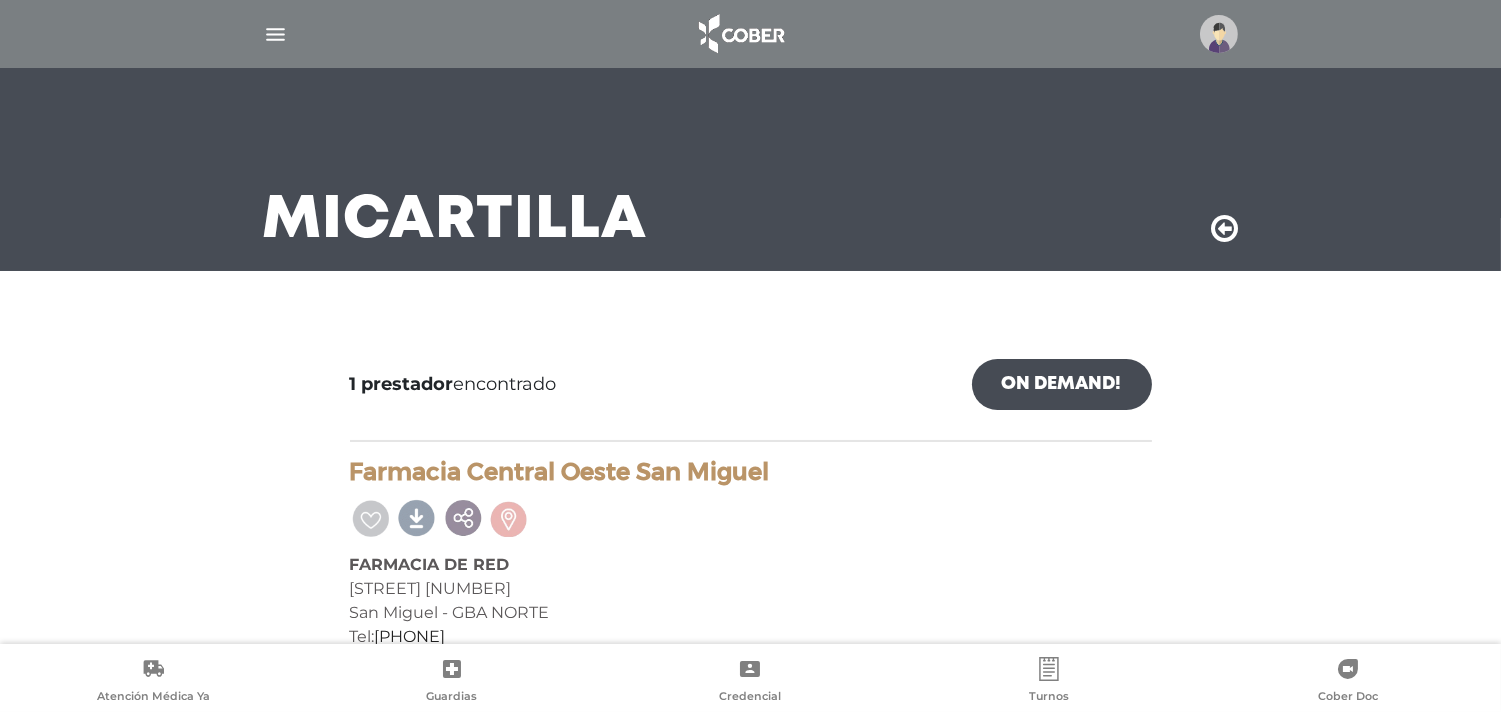 scroll, scrollTop: 73, scrollLeft: 0, axis: vertical 